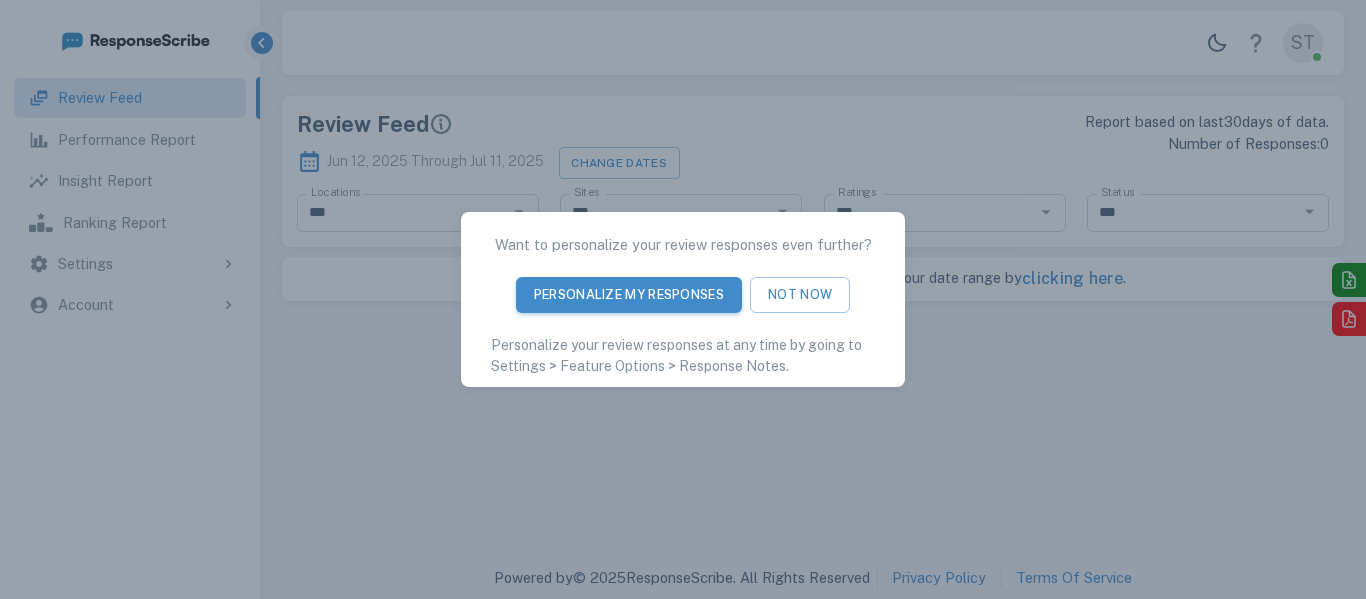 scroll, scrollTop: 0, scrollLeft: 0, axis: both 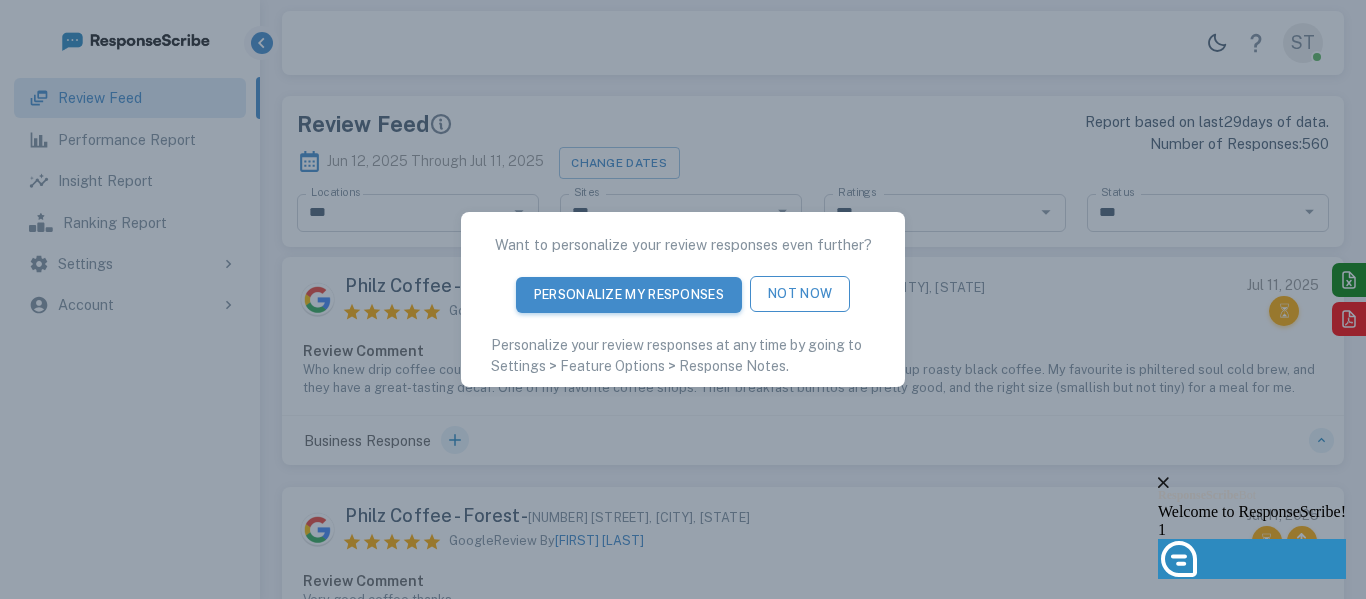 click on "Not Now" at bounding box center (800, 294) 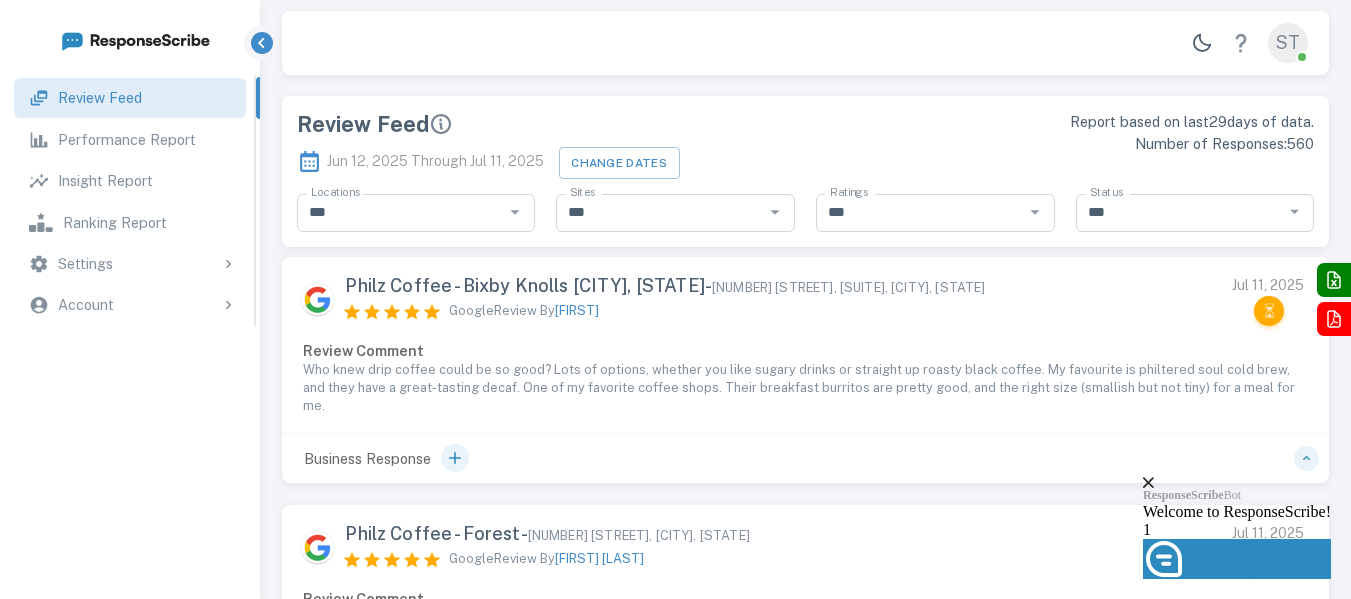 click on "Insight Report" at bounding box center (105, 181) 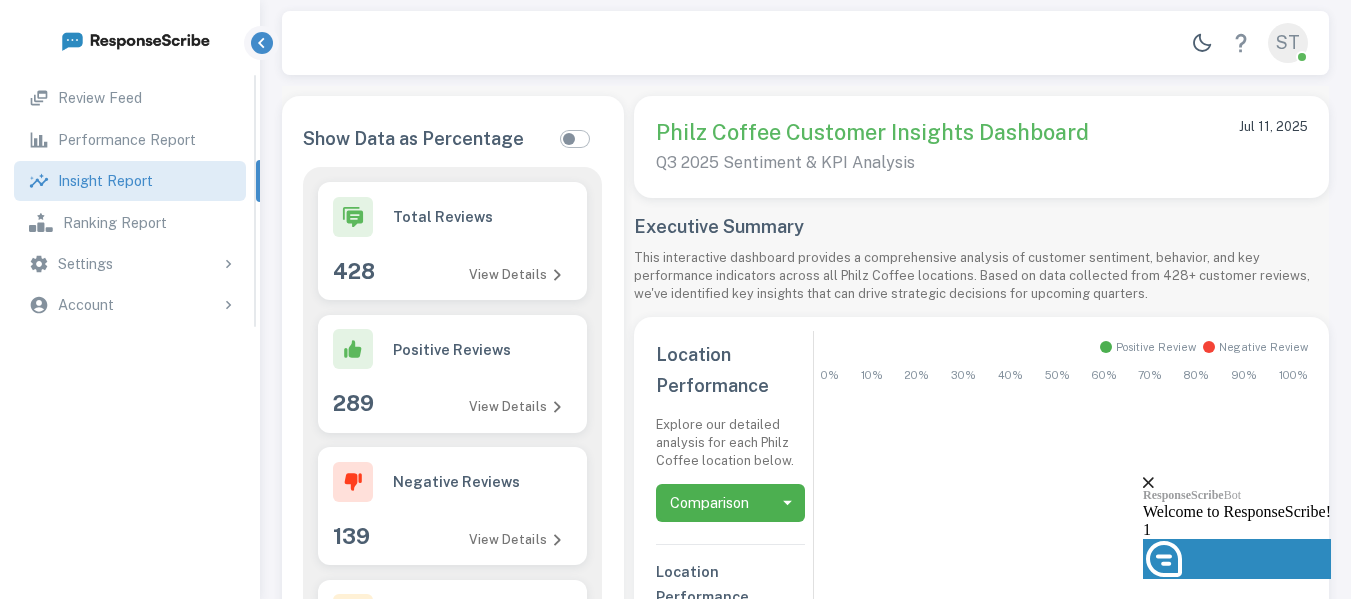 scroll, scrollTop: 16, scrollLeft: 16, axis: both 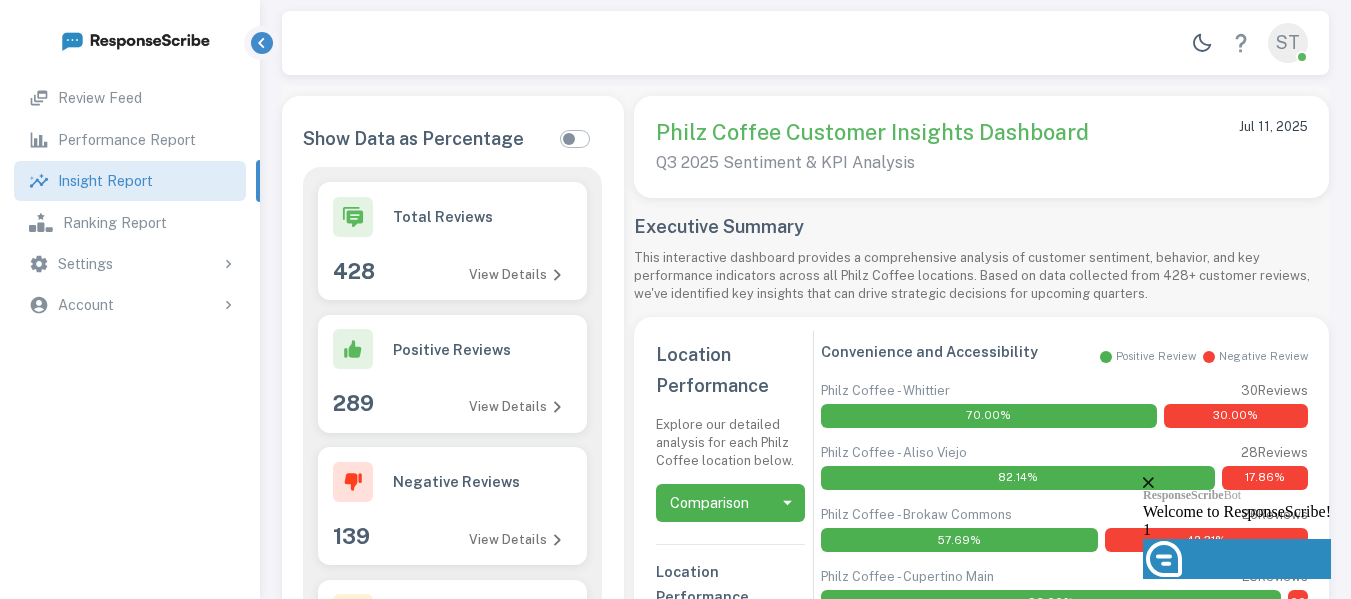 click 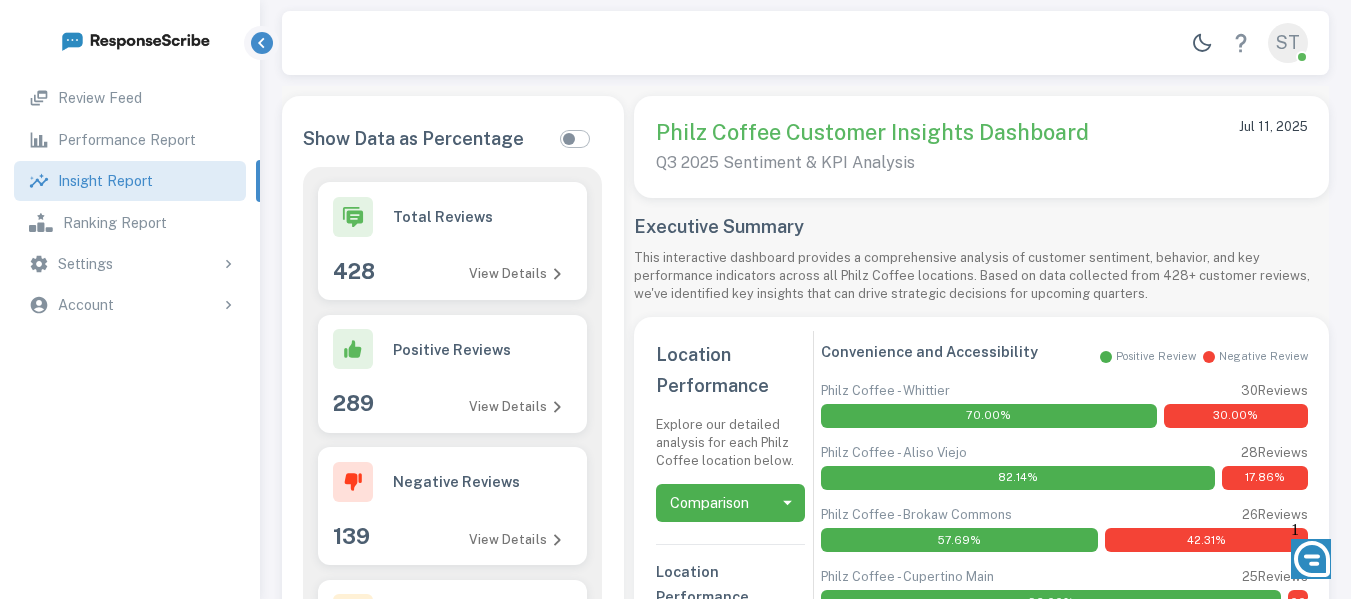 click on "View Details" at bounding box center [515, 274] 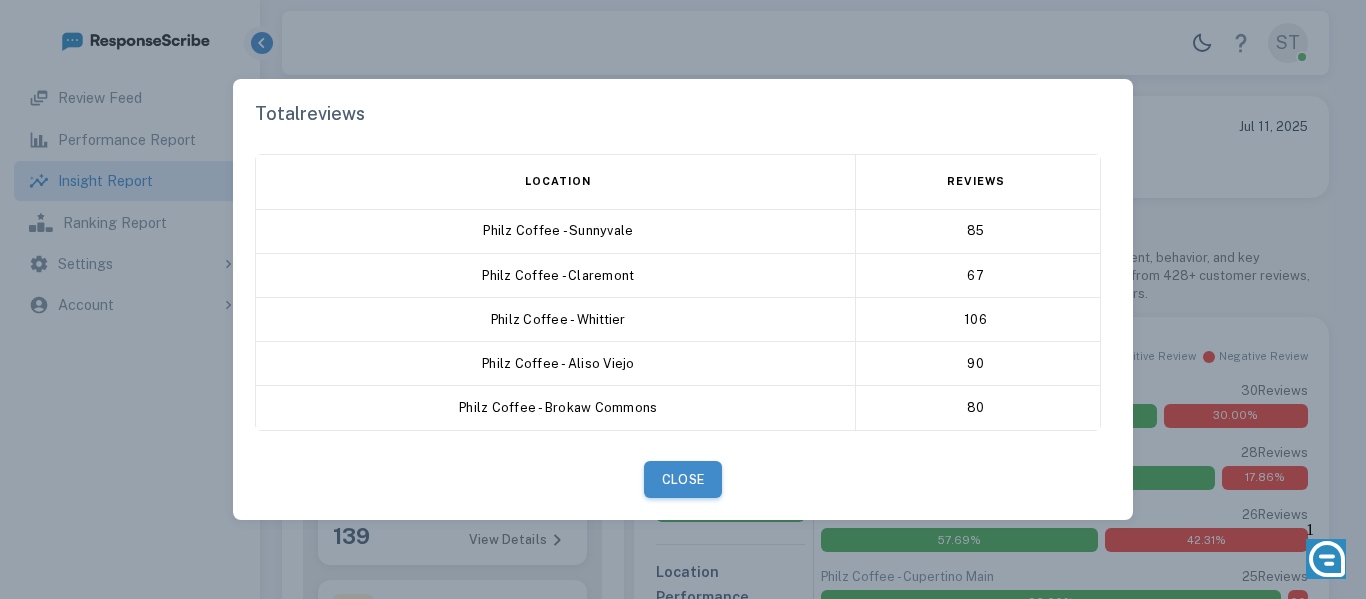 click on "Close" at bounding box center (683, 479) 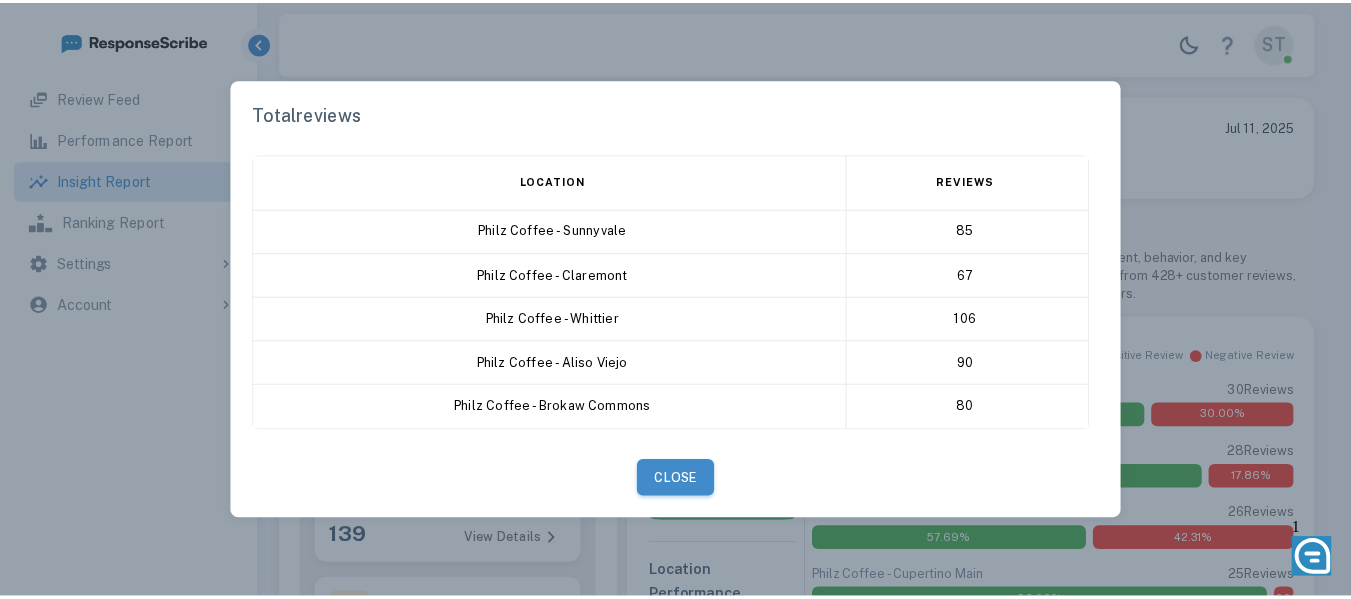 scroll, scrollTop: 16, scrollLeft: 16, axis: both 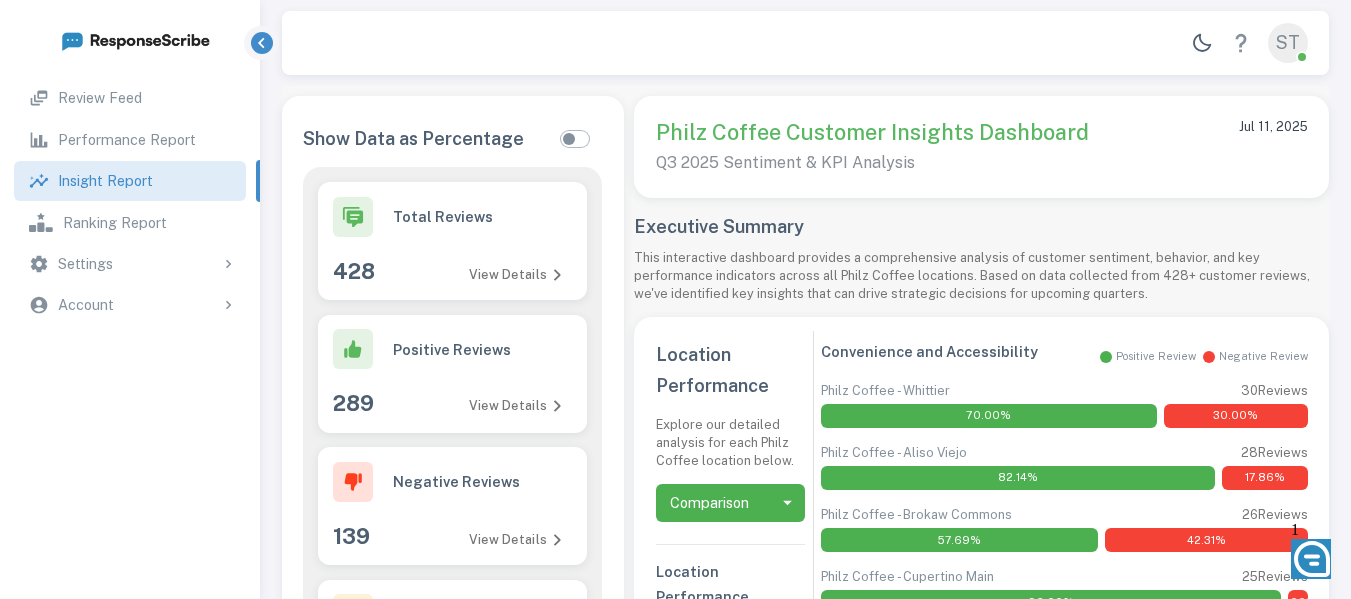 click on "View Details" at bounding box center (515, 406) 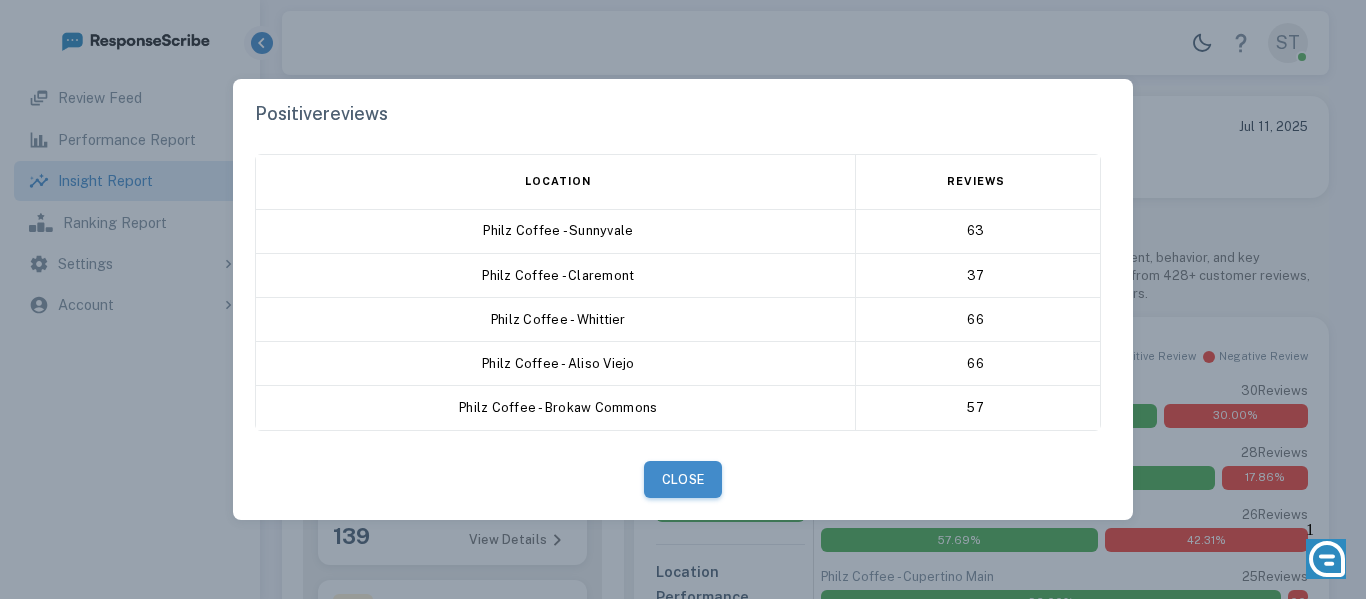 click on "Close" at bounding box center [683, 479] 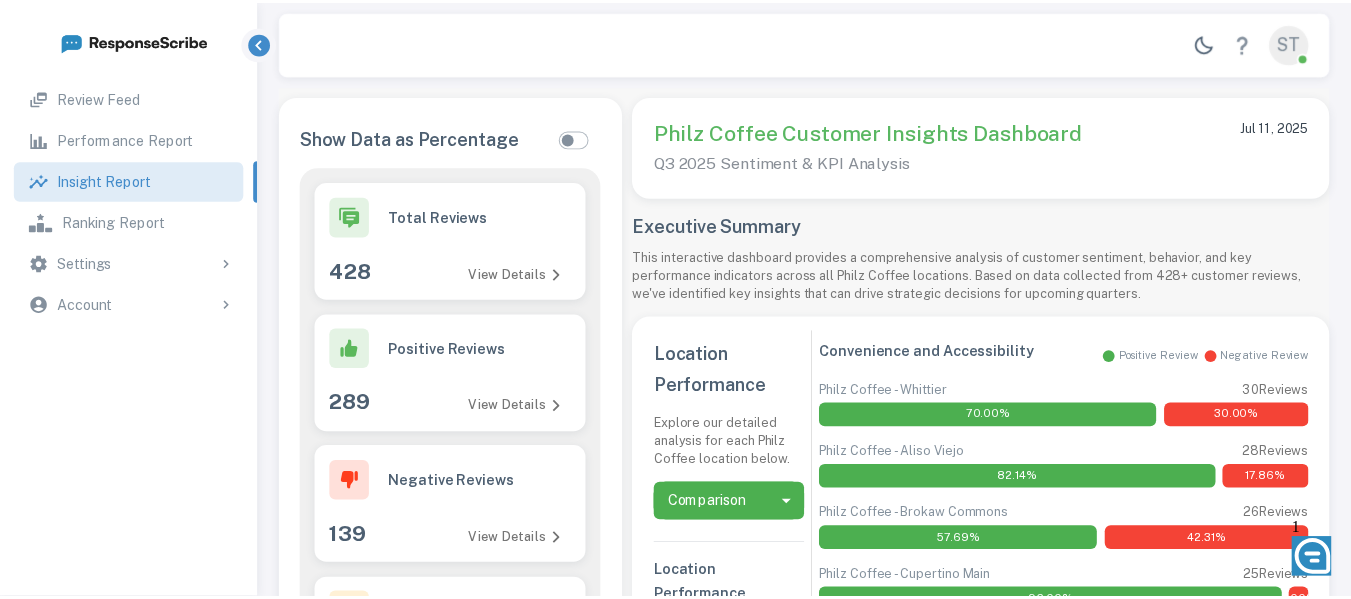scroll, scrollTop: 16, scrollLeft: 16, axis: both 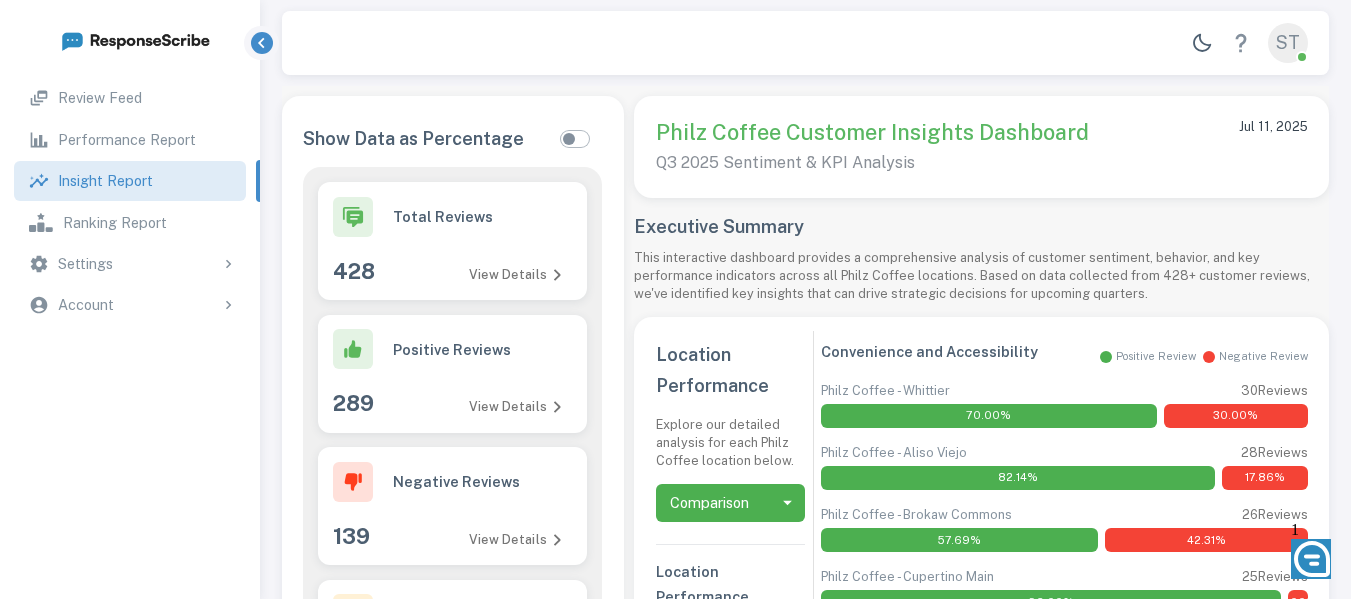 type 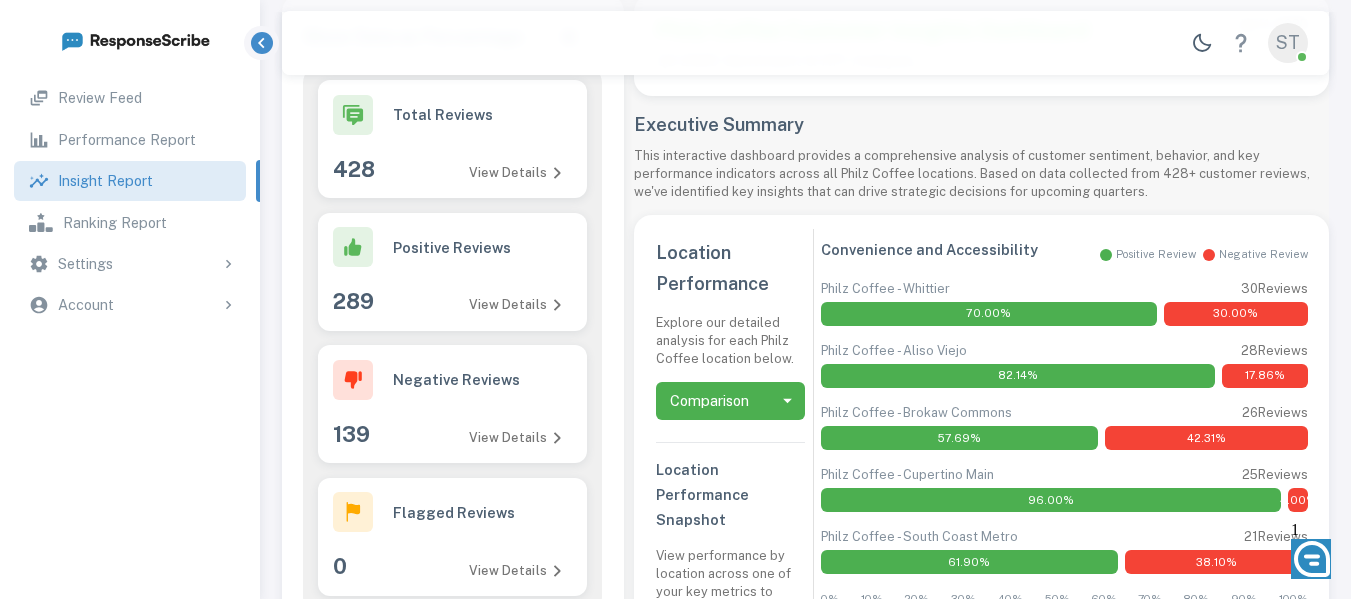 scroll, scrollTop: 200, scrollLeft: 0, axis: vertical 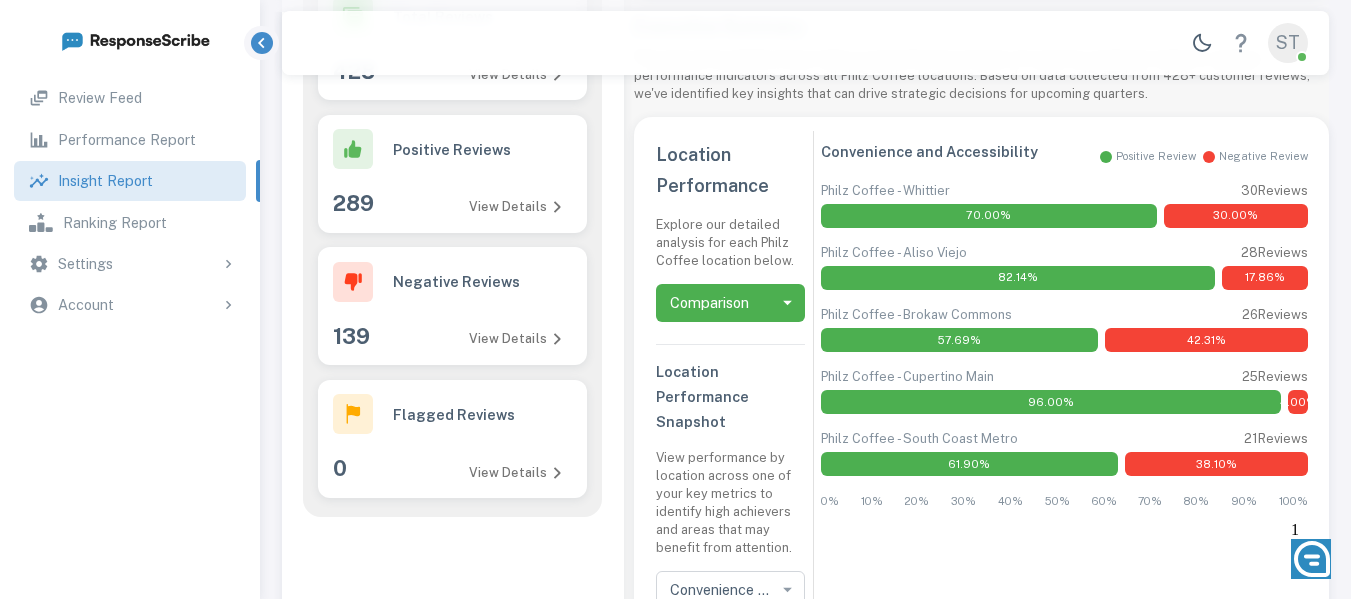 click on "View Details" at bounding box center [515, 339] 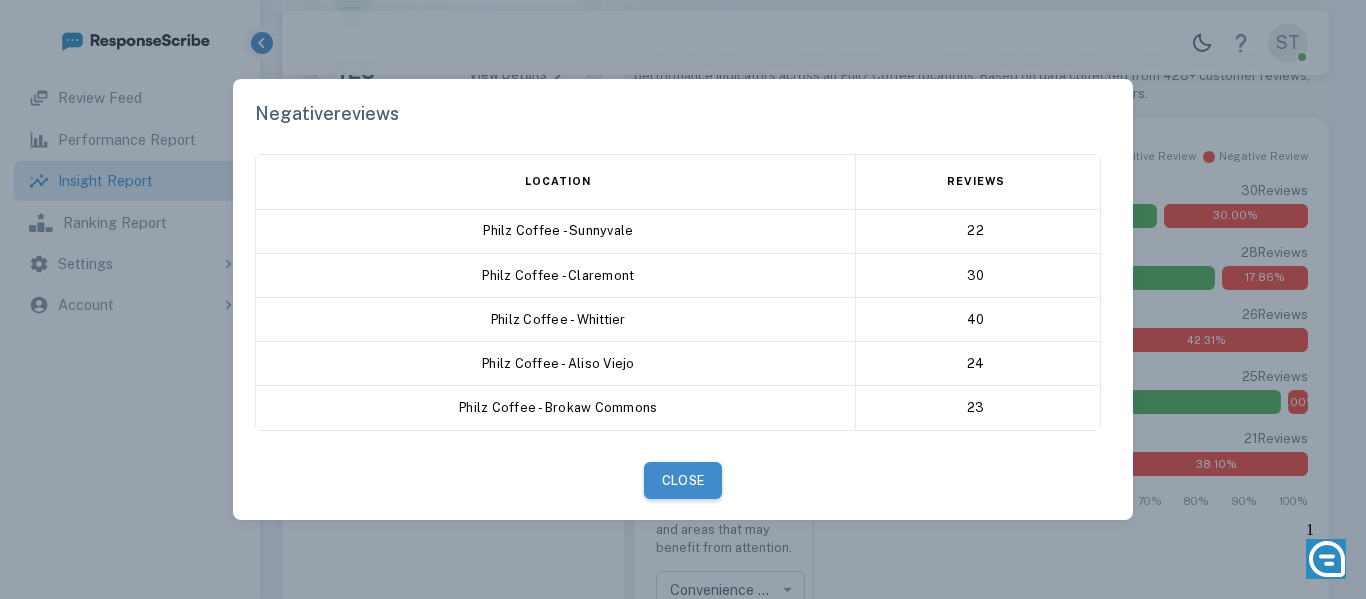 click on "Location Reviews Philz Coffee - Sunnyvale 22 Philz Coffee - Claremont 30 Philz Coffee - Whittier 40 Philz Coffee - Aliso Viejo 24 Philz Coffee - Brokaw Commons 23" at bounding box center [683, 298] 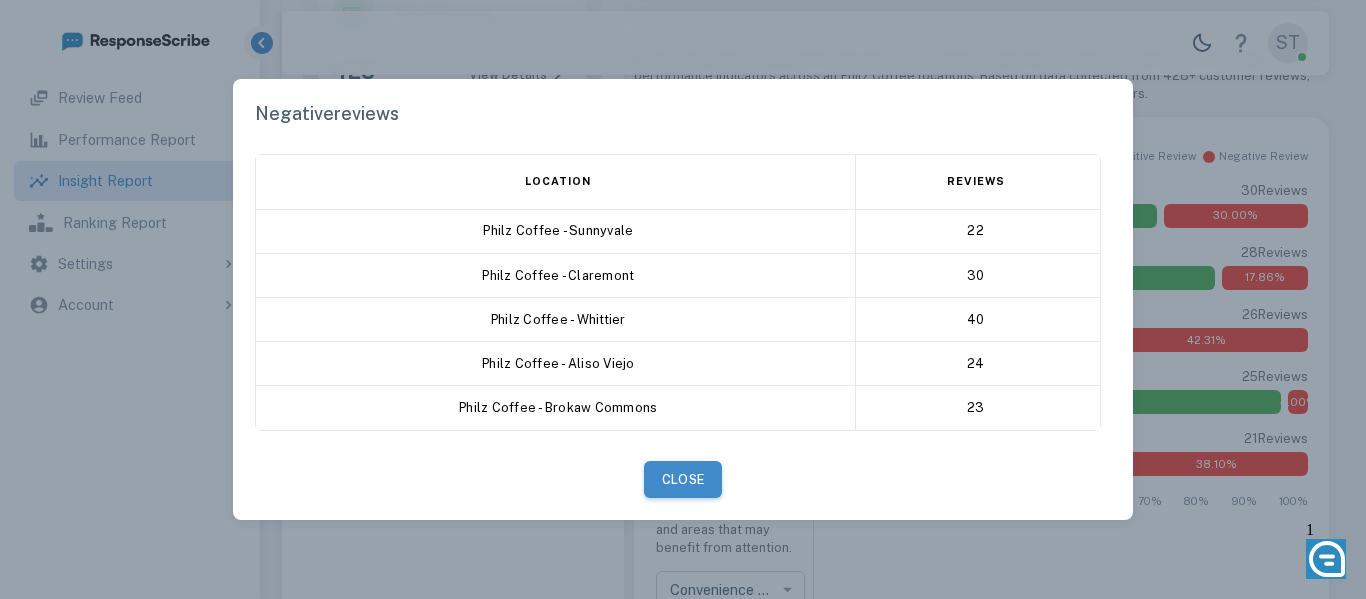 click on "Close" at bounding box center [683, 479] 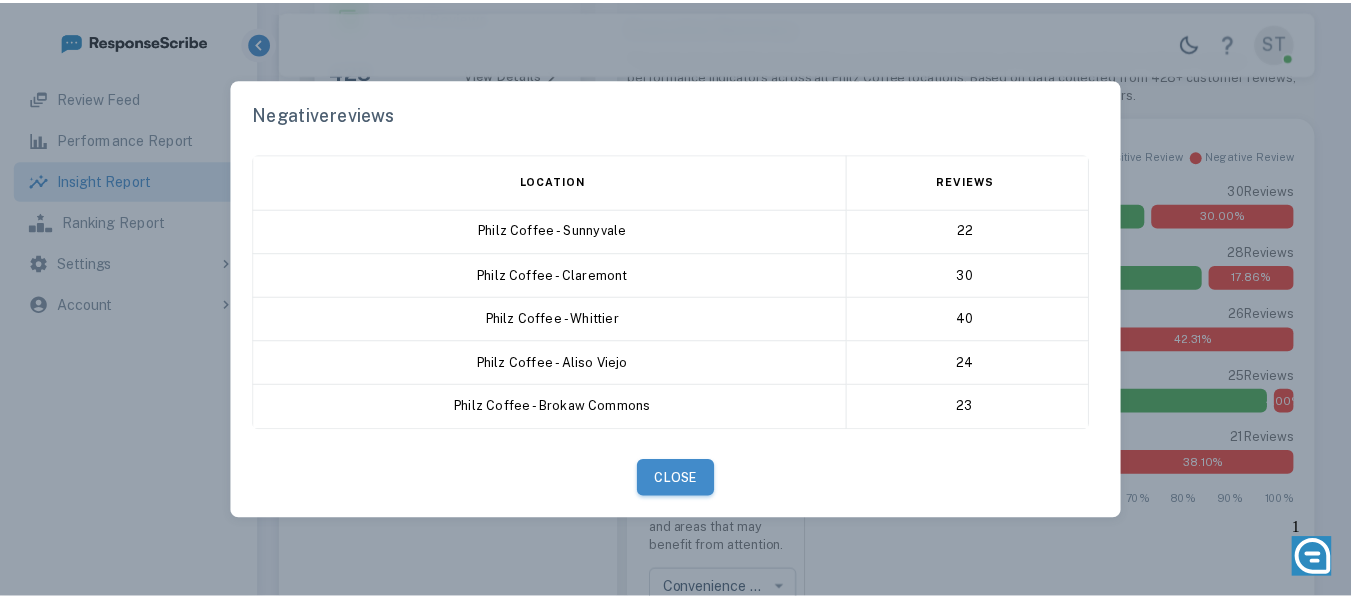 scroll, scrollTop: 16, scrollLeft: 16, axis: both 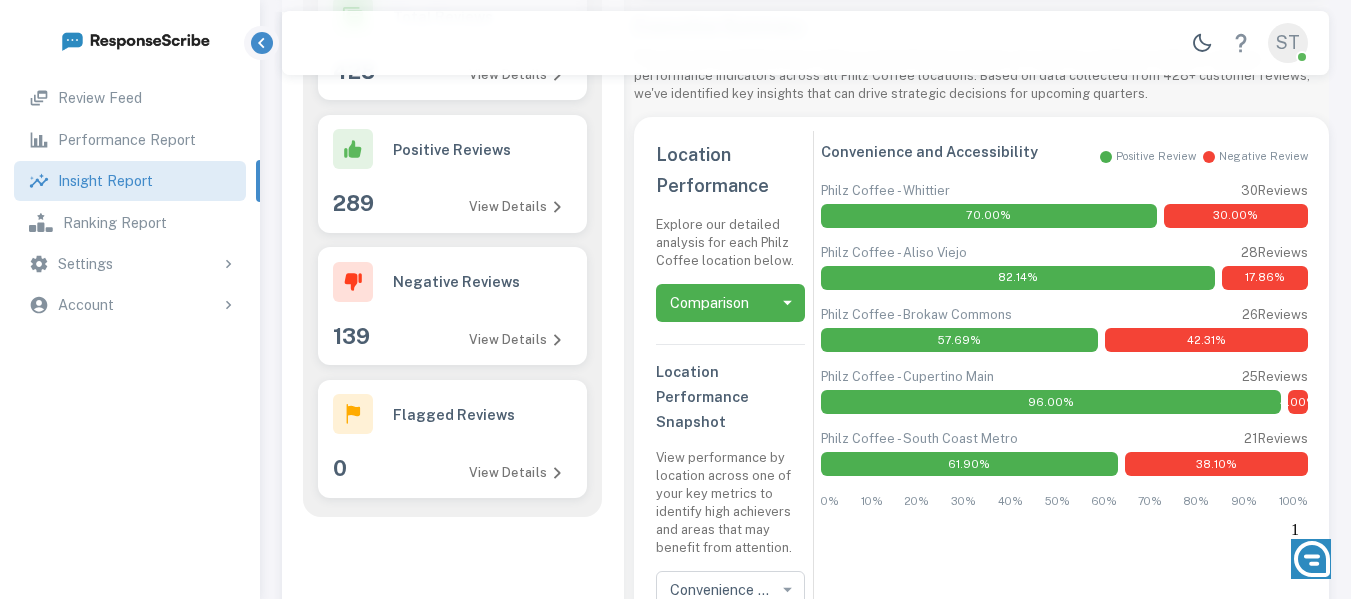 type 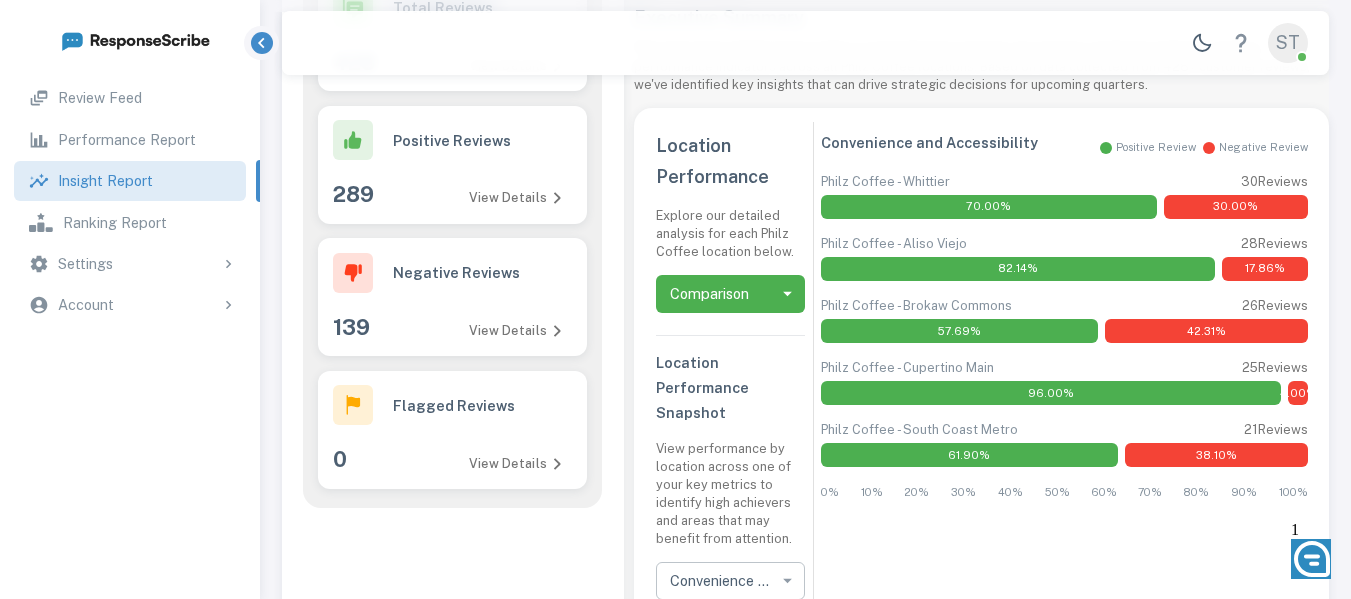 scroll, scrollTop: 200, scrollLeft: 0, axis: vertical 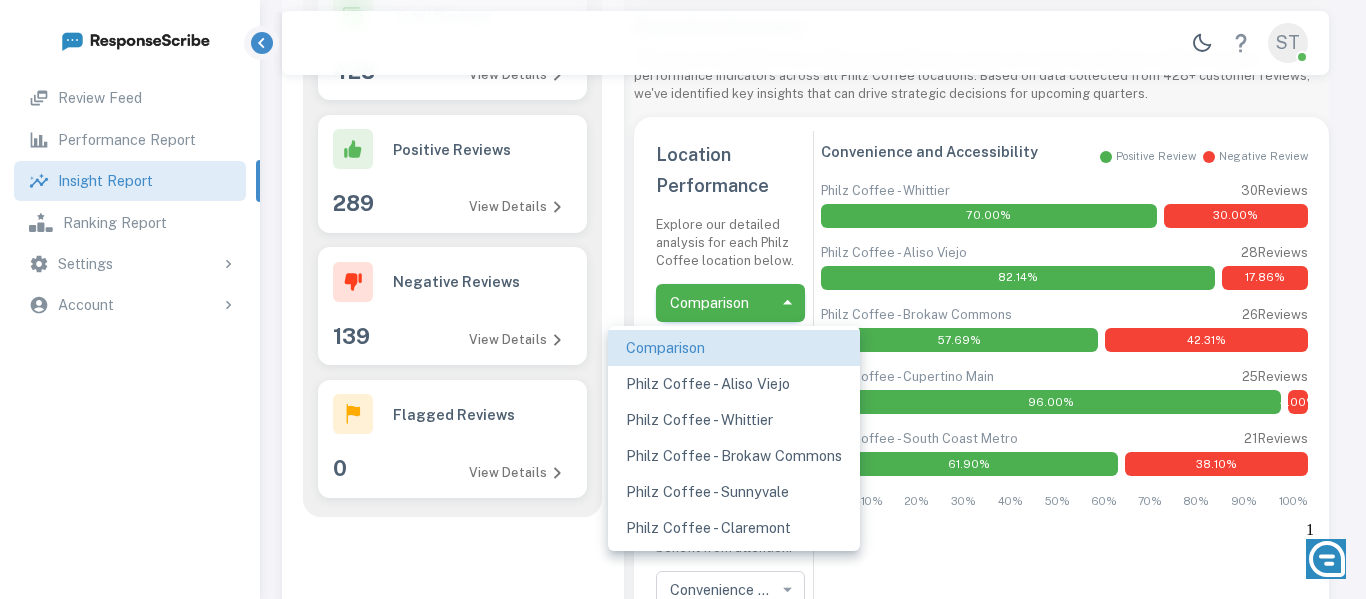 click on "**********" at bounding box center (683, 673) 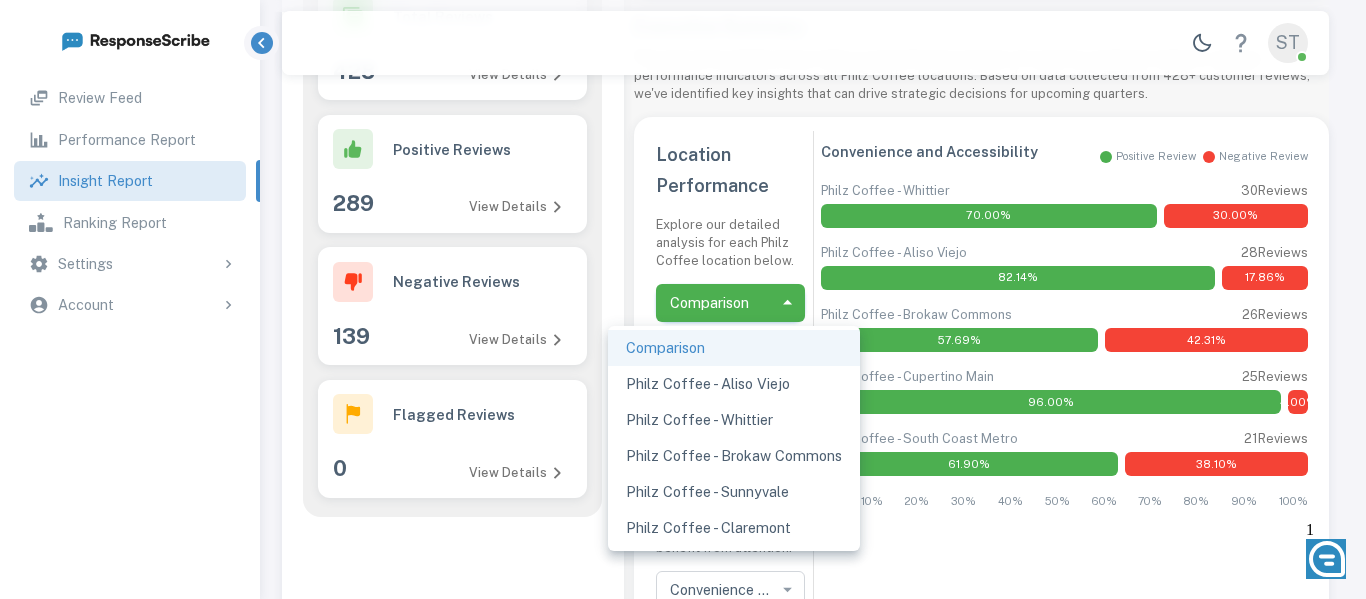 click at bounding box center (683, 299) 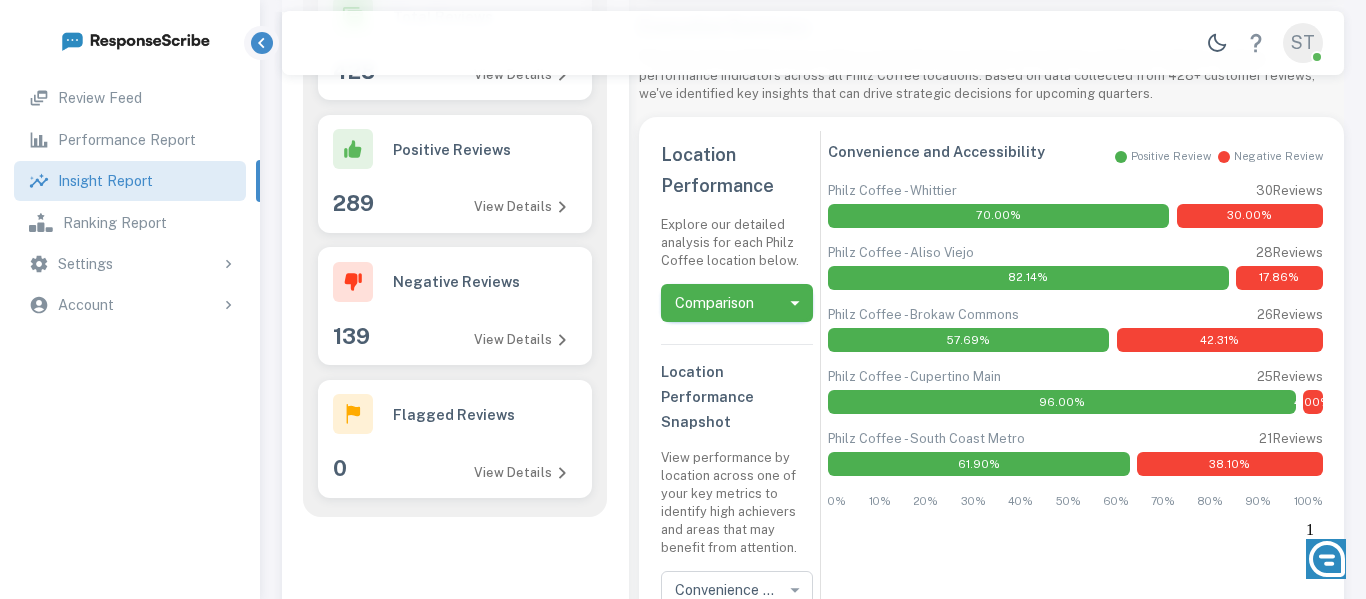 scroll, scrollTop: 16, scrollLeft: 16, axis: both 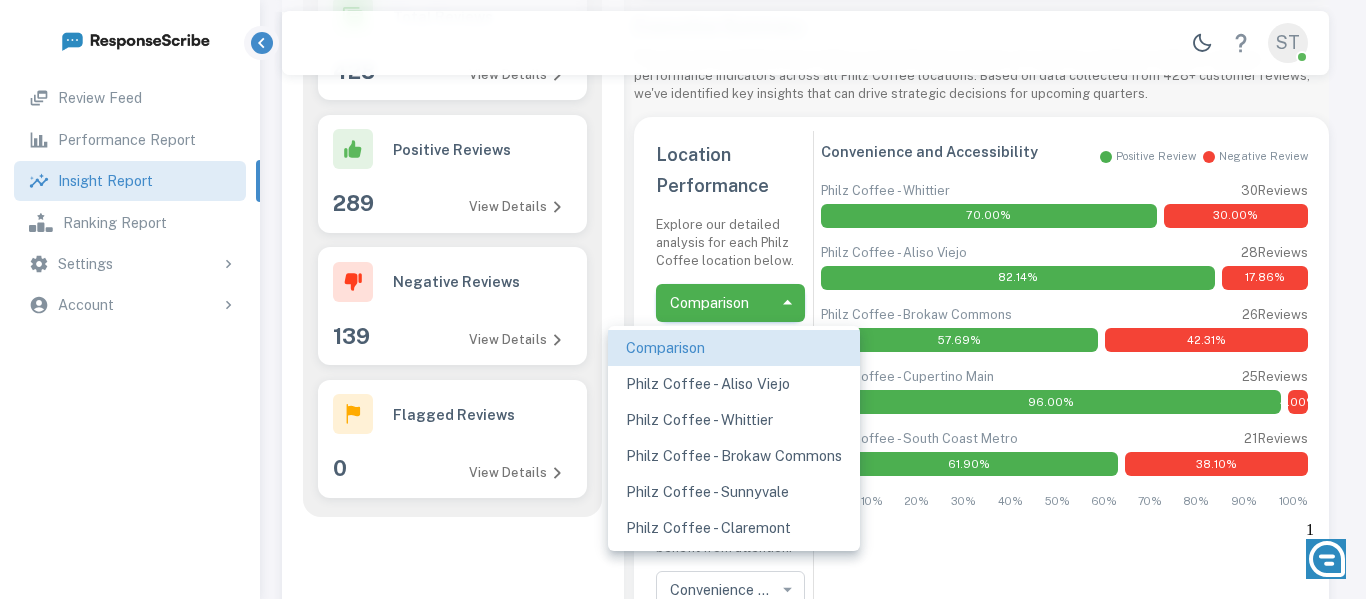 type 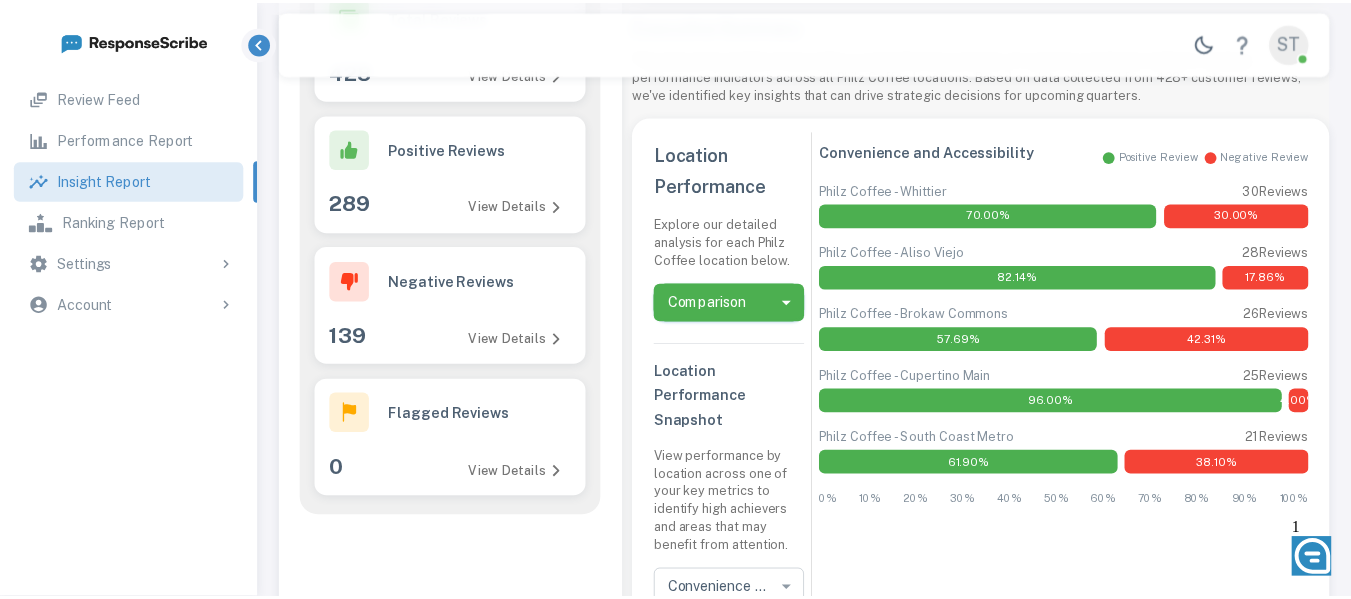 scroll, scrollTop: 16, scrollLeft: 16, axis: both 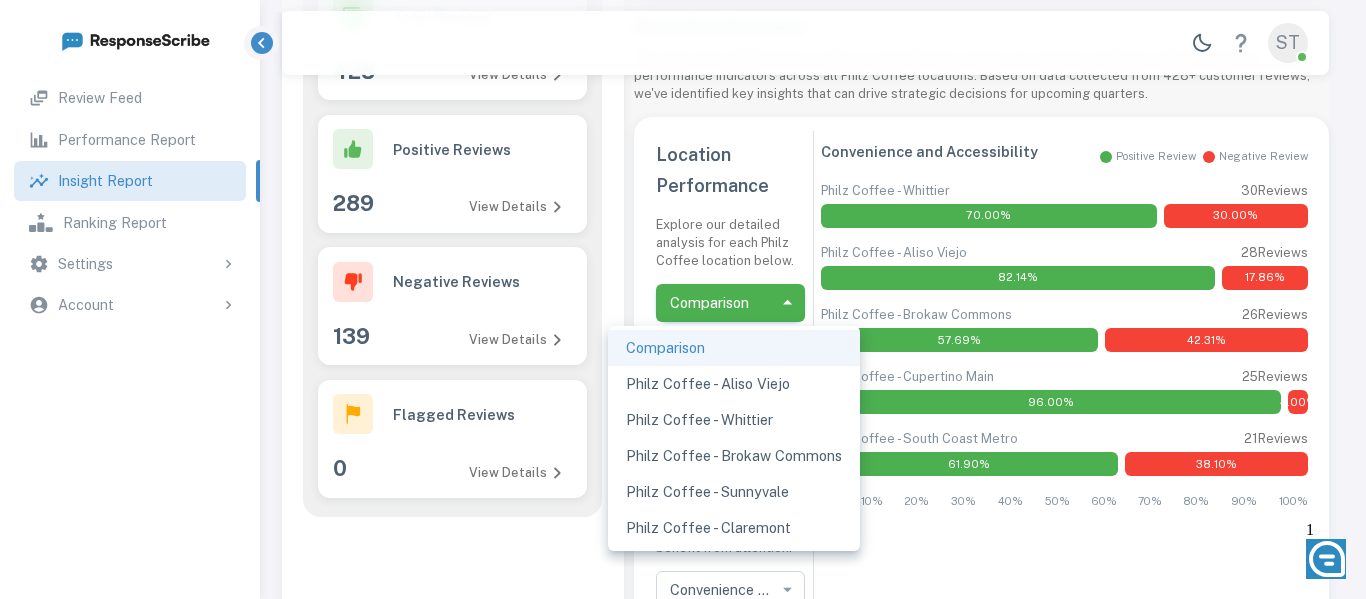 click at bounding box center (683, 299) 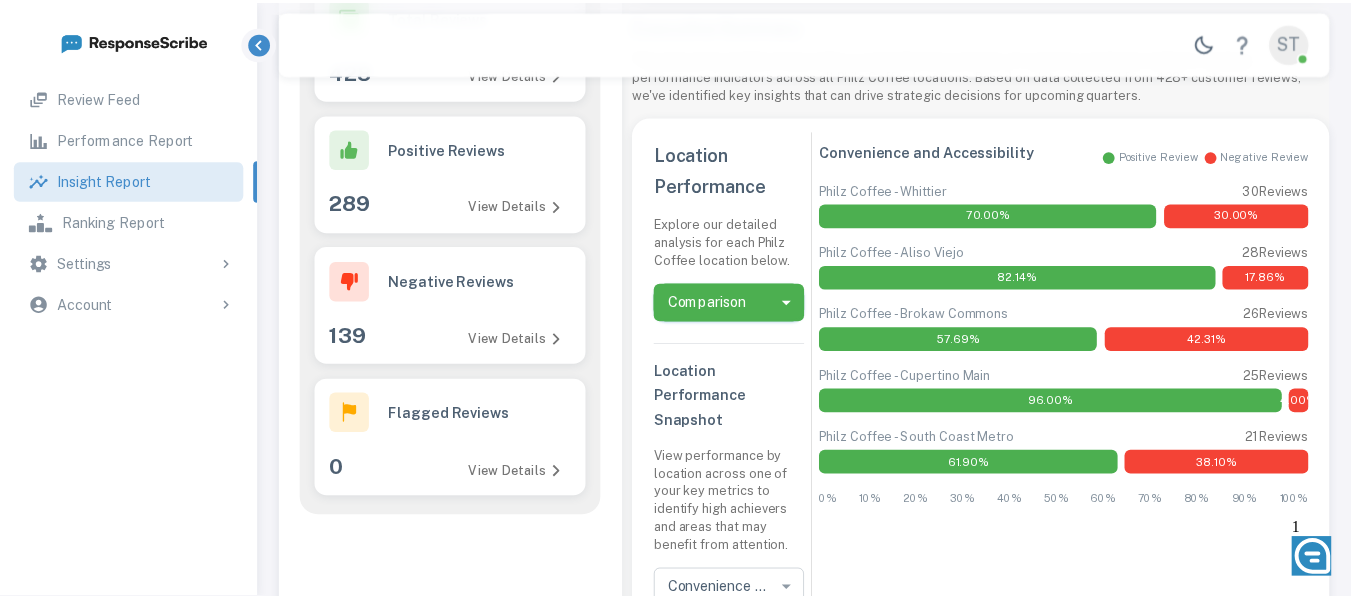 scroll, scrollTop: 16, scrollLeft: 16, axis: both 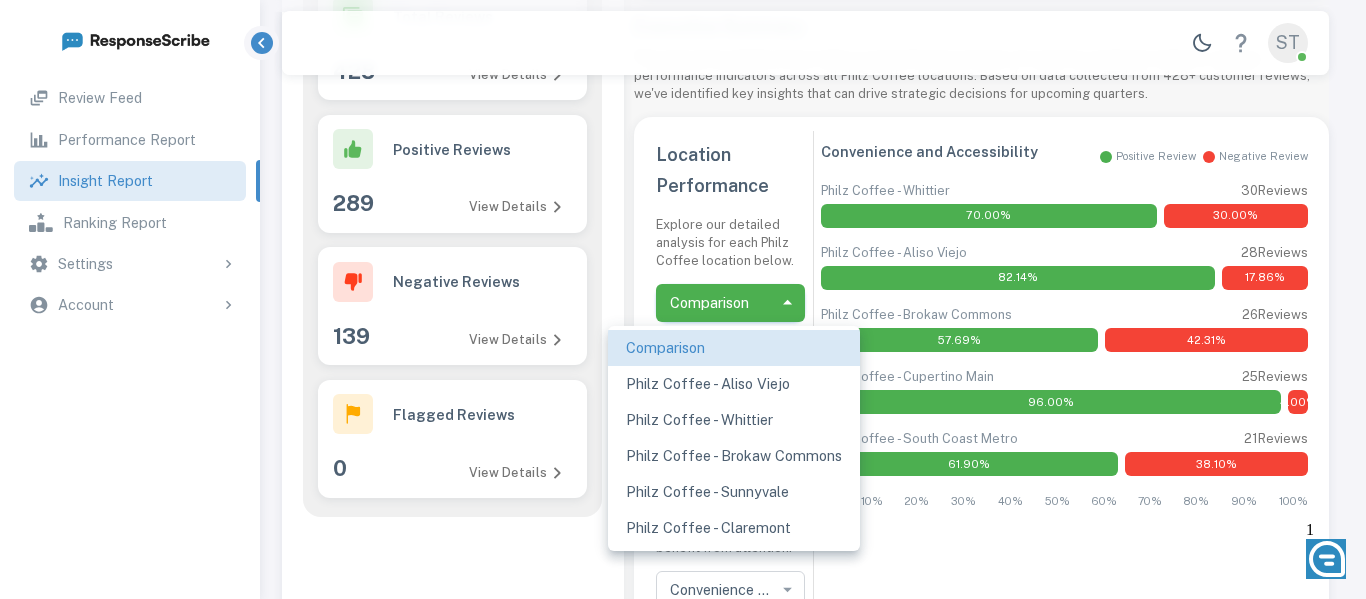 type 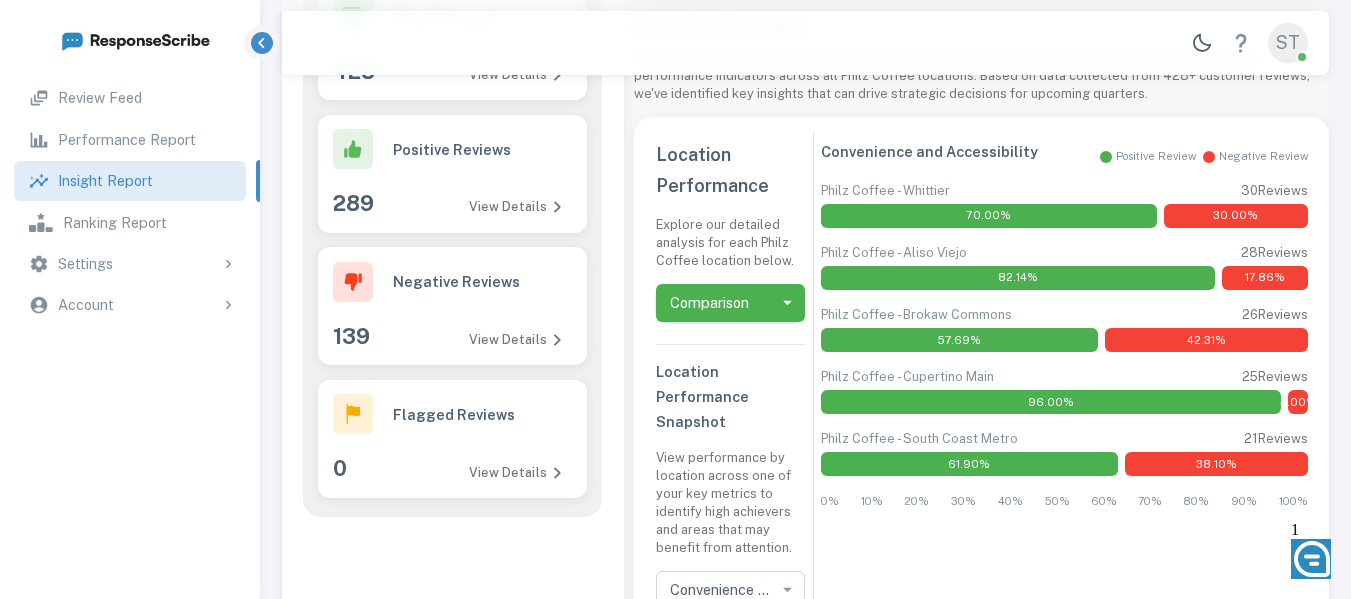 scroll, scrollTop: 16, scrollLeft: 16, axis: both 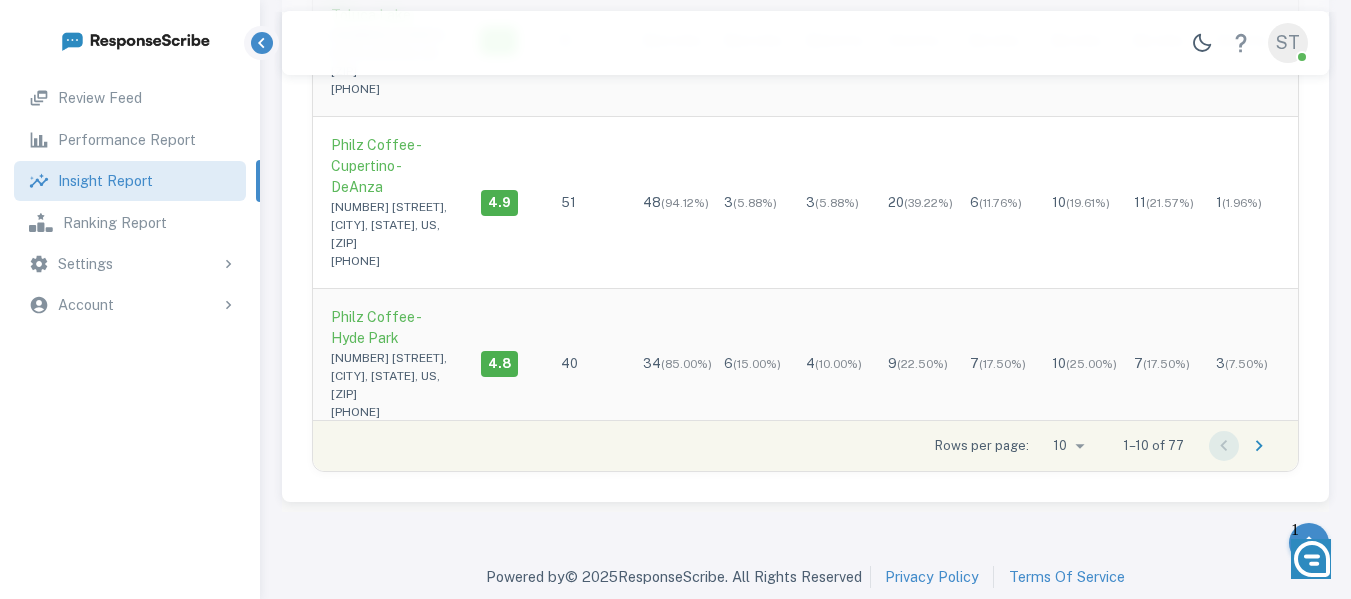 click 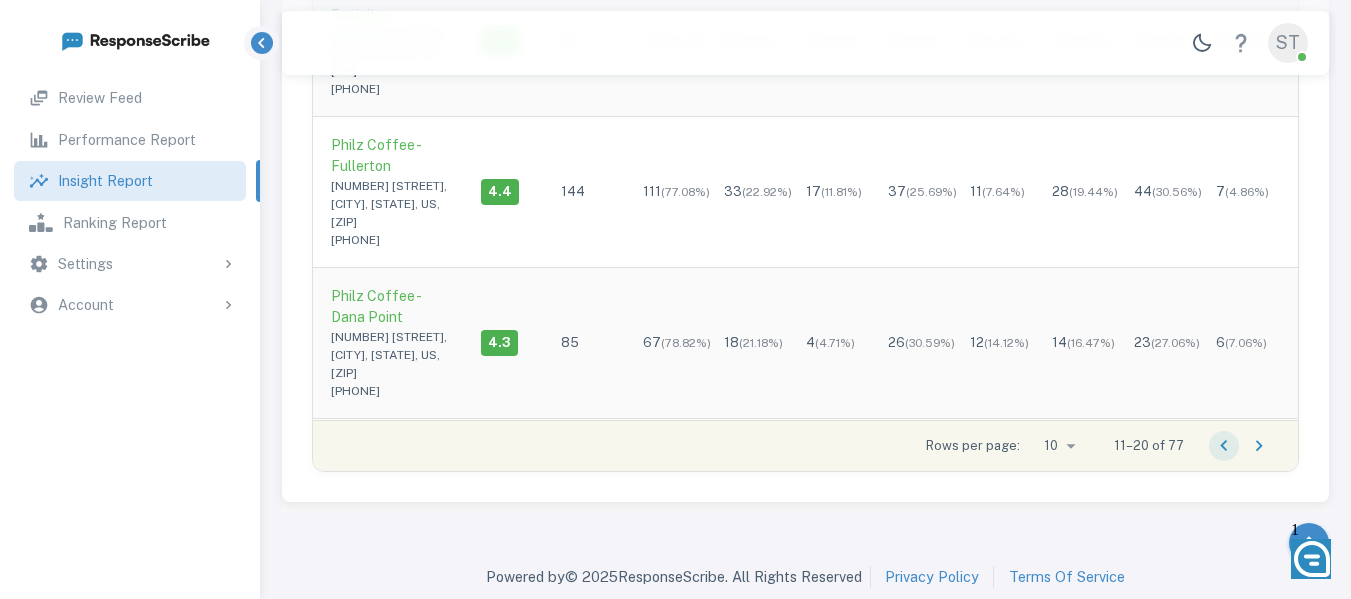 type 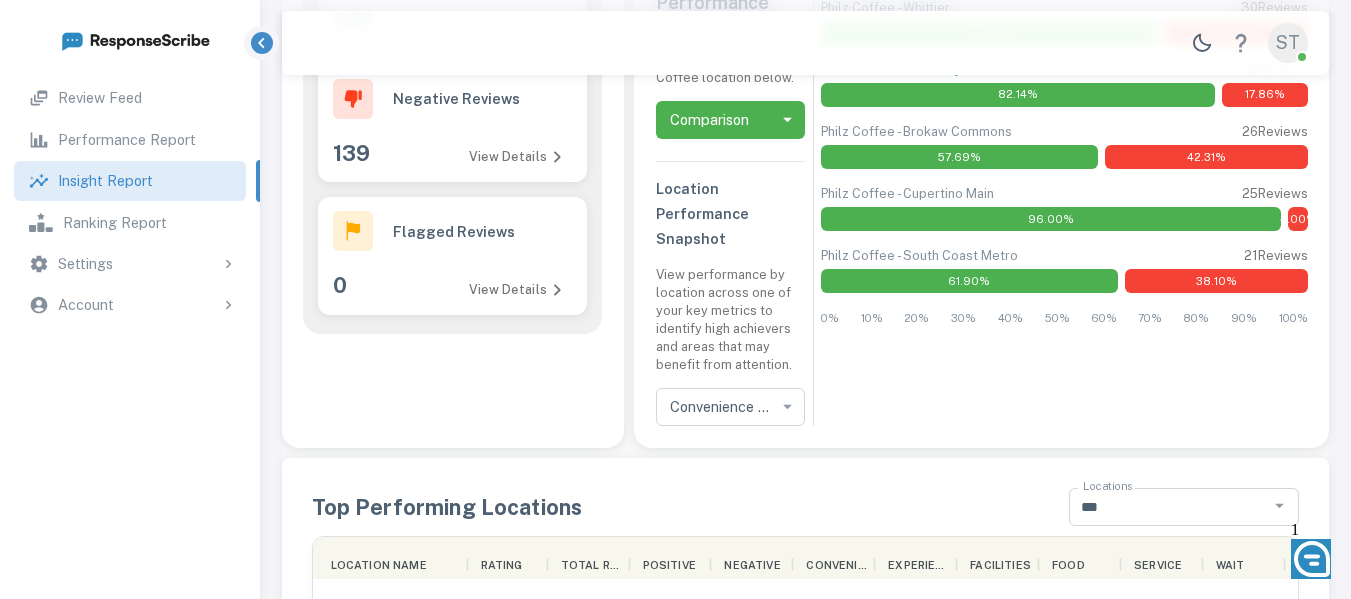 scroll, scrollTop: 347, scrollLeft: 0, axis: vertical 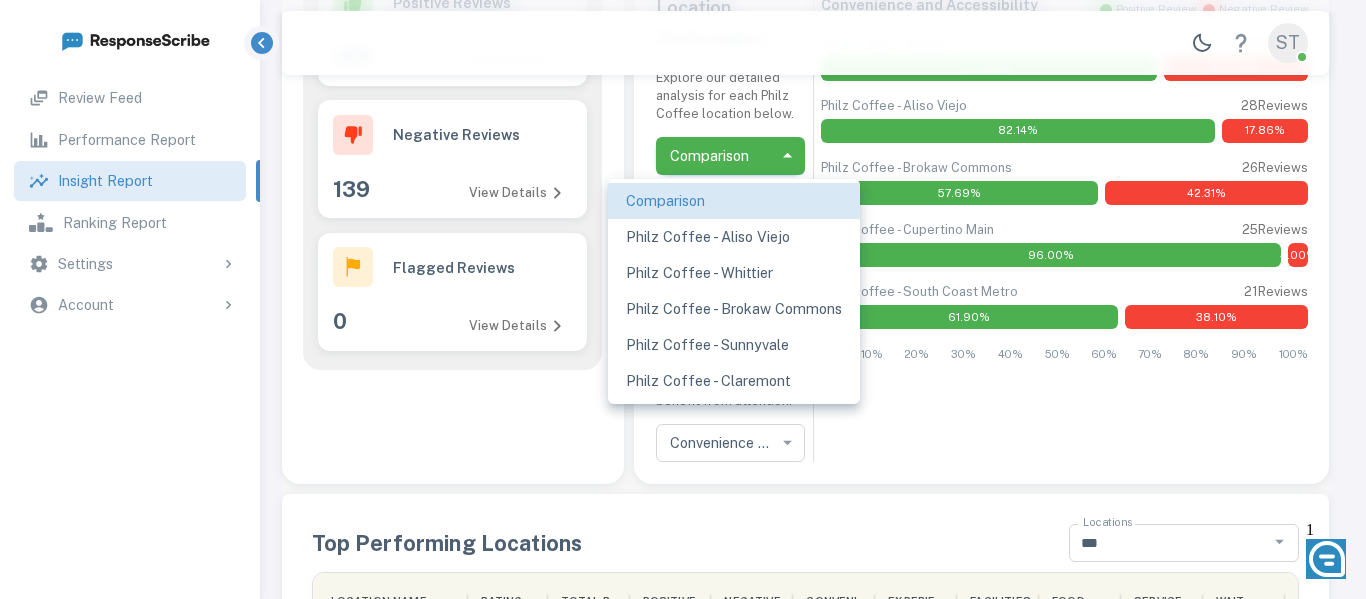 click on "**********" at bounding box center (683, 526) 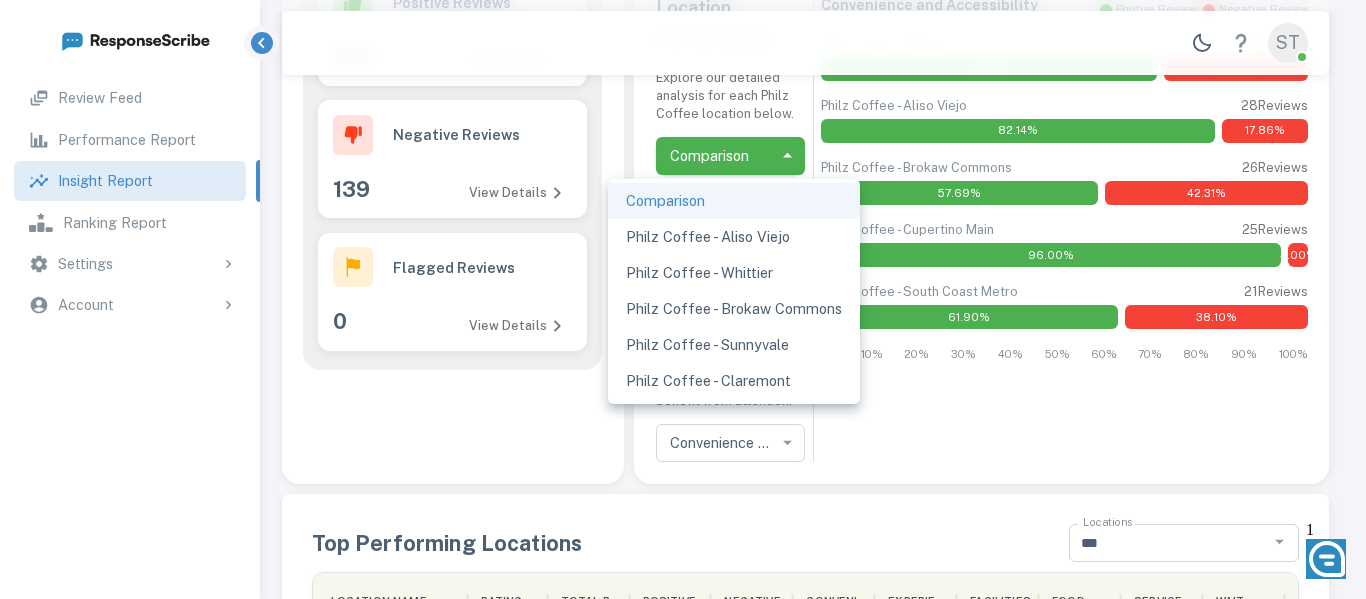 click at bounding box center (683, 299) 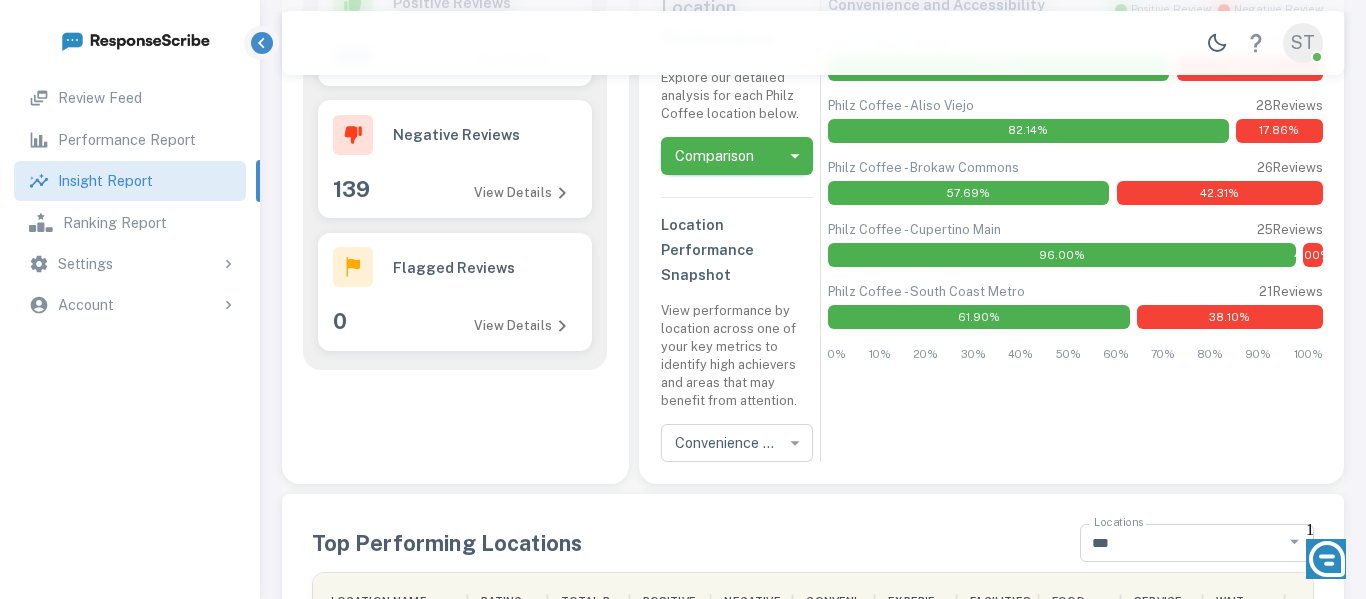 scroll, scrollTop: 16, scrollLeft: 16, axis: both 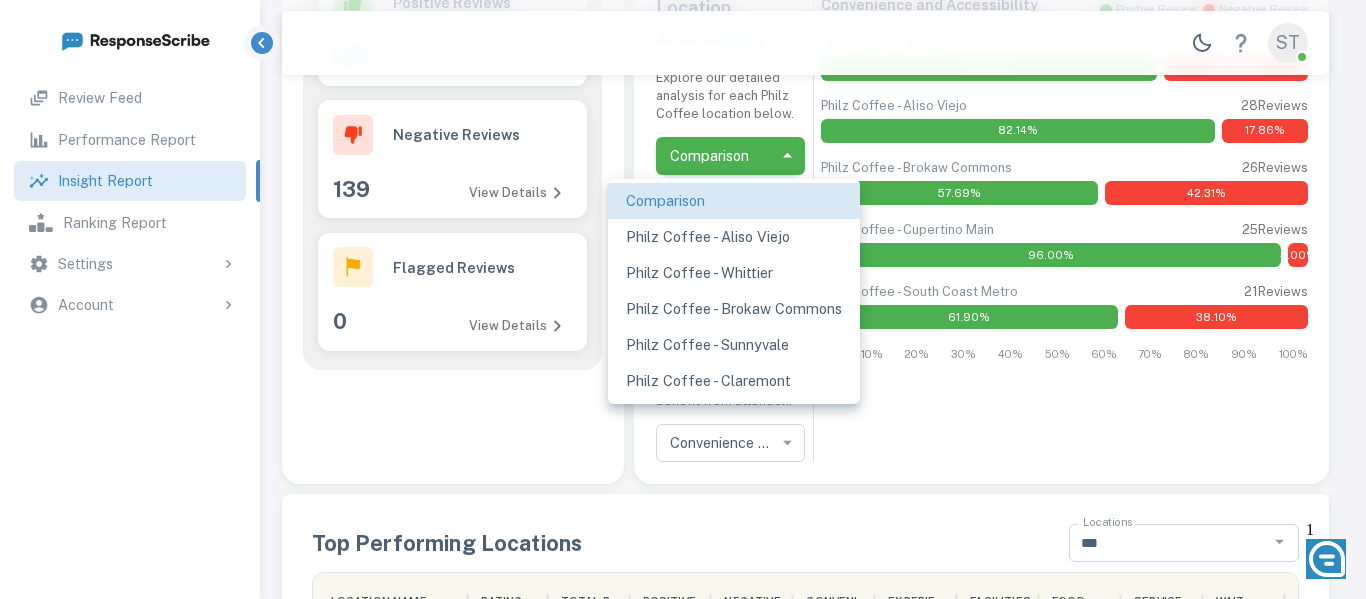 type 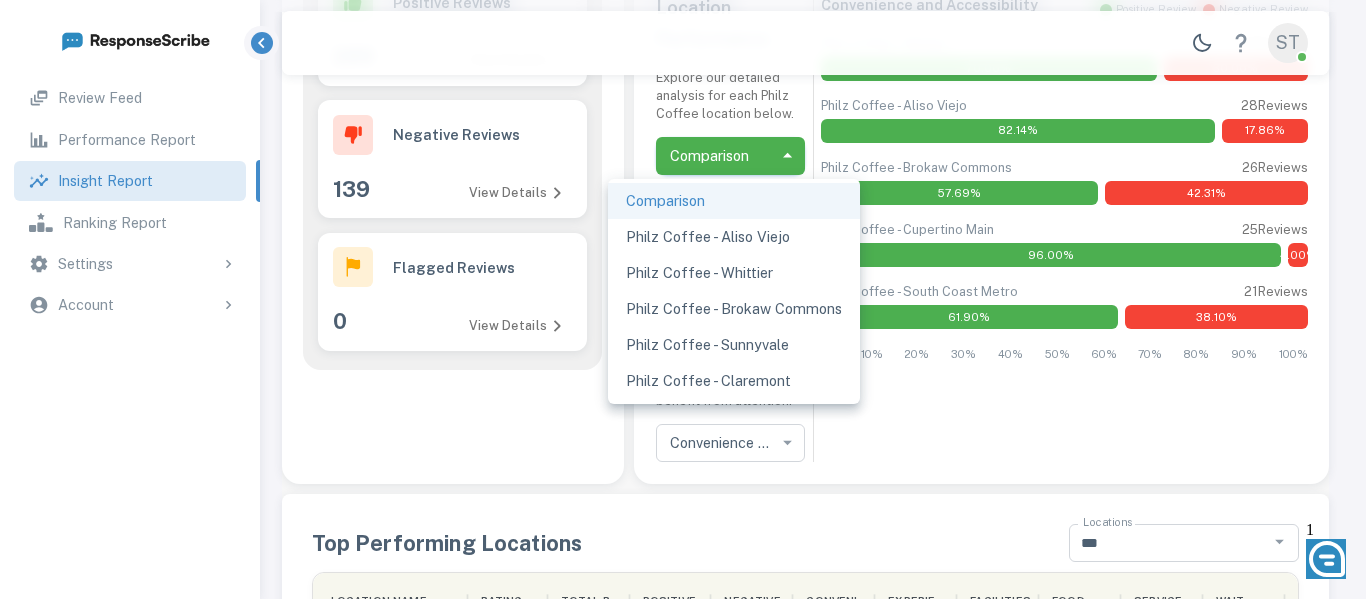 click at bounding box center (683, 299) 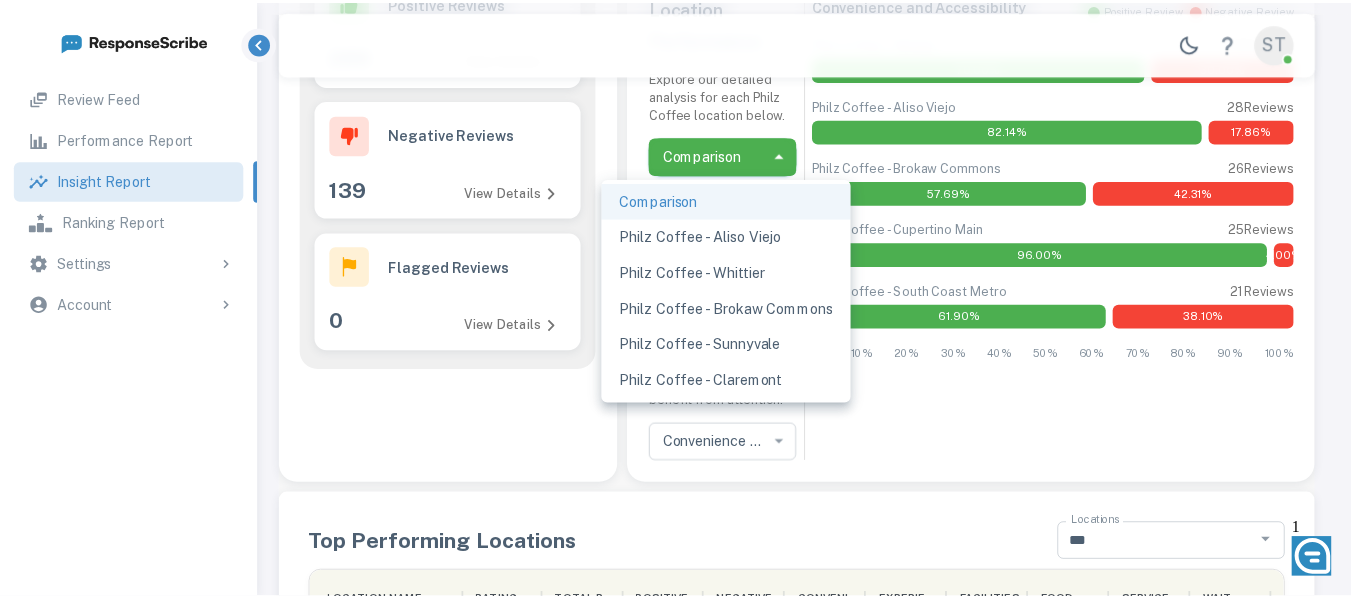 scroll, scrollTop: 16, scrollLeft: 16, axis: both 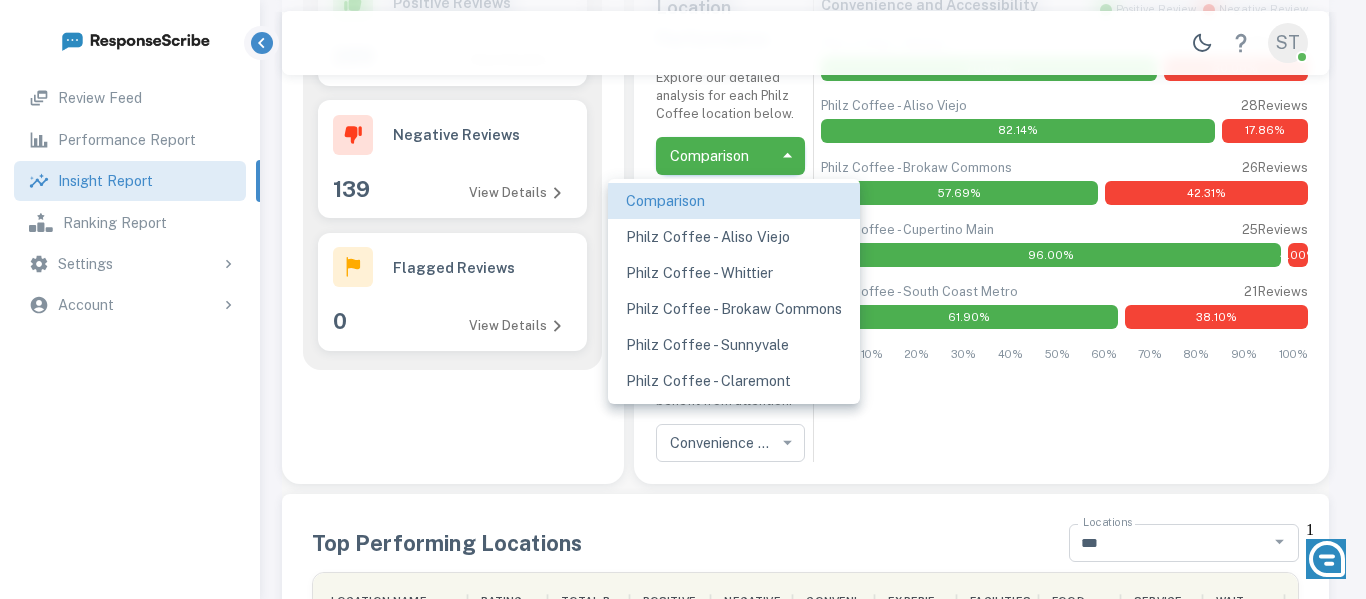 type 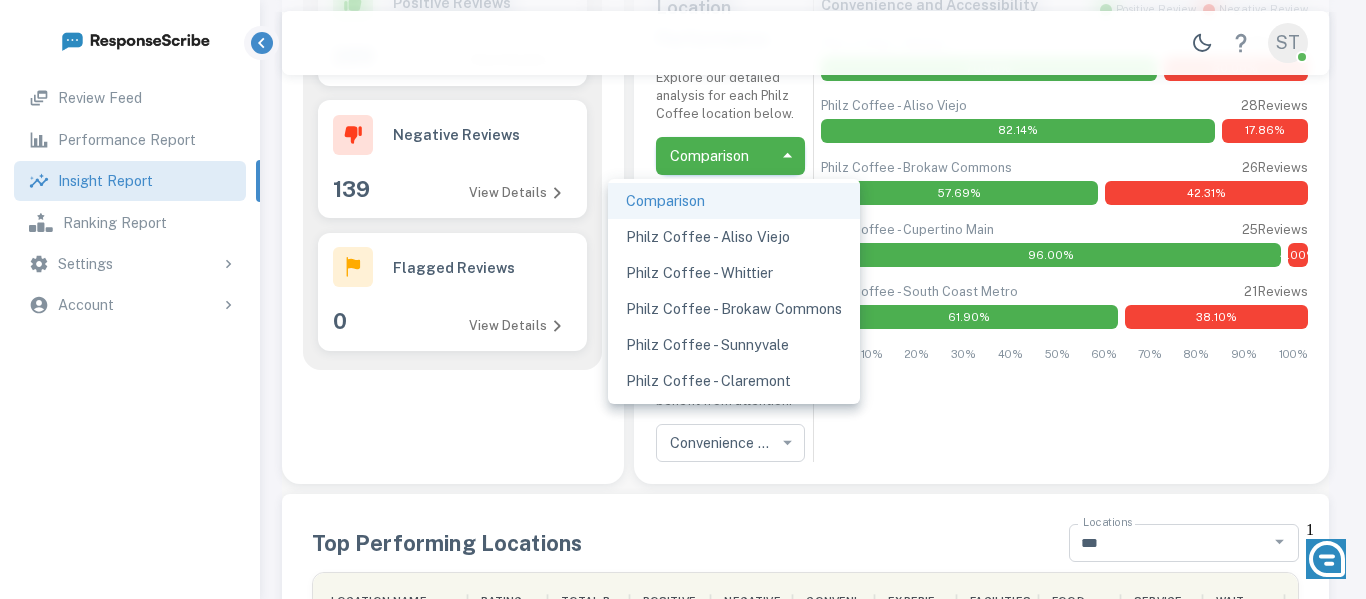 click at bounding box center (683, 299) 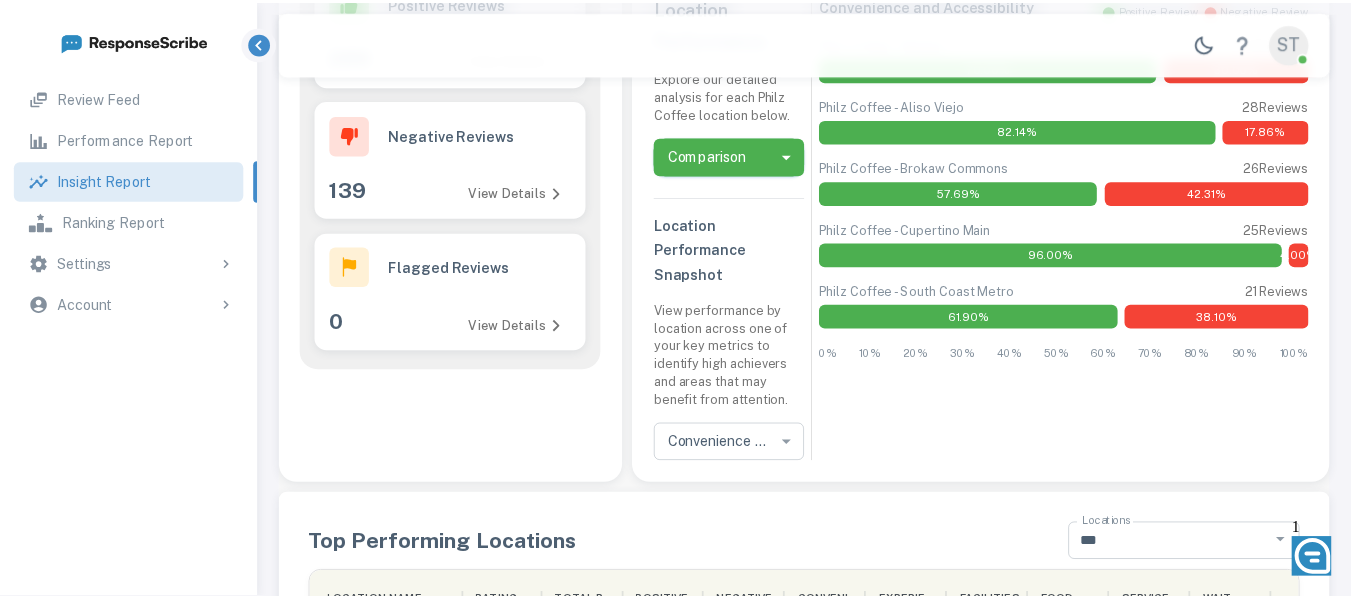 scroll, scrollTop: 16, scrollLeft: 16, axis: both 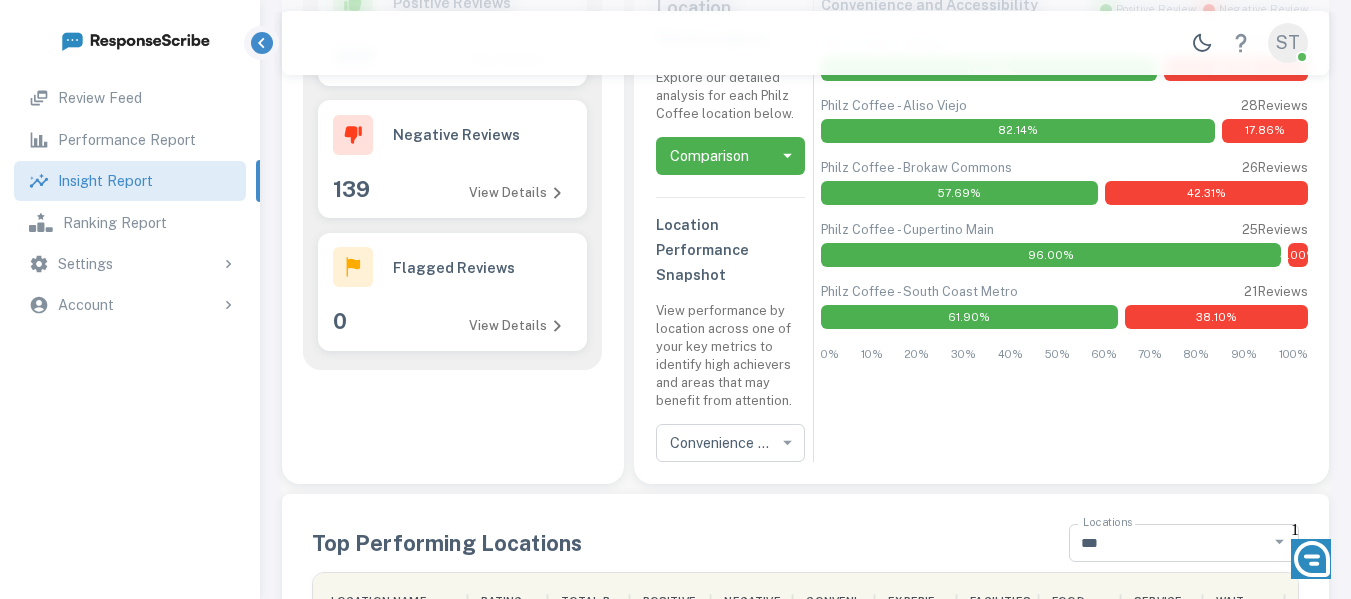 click on "Top Performing Locations" at bounding box center [668, 532] 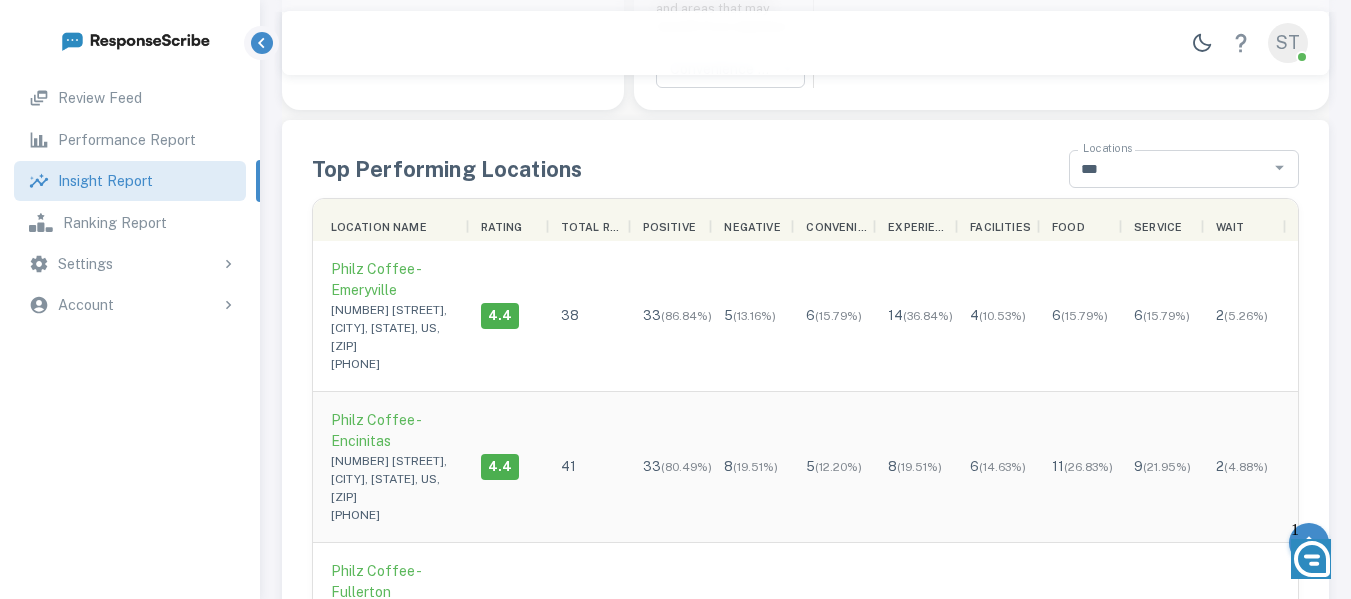 scroll, scrollTop: 827, scrollLeft: 0, axis: vertical 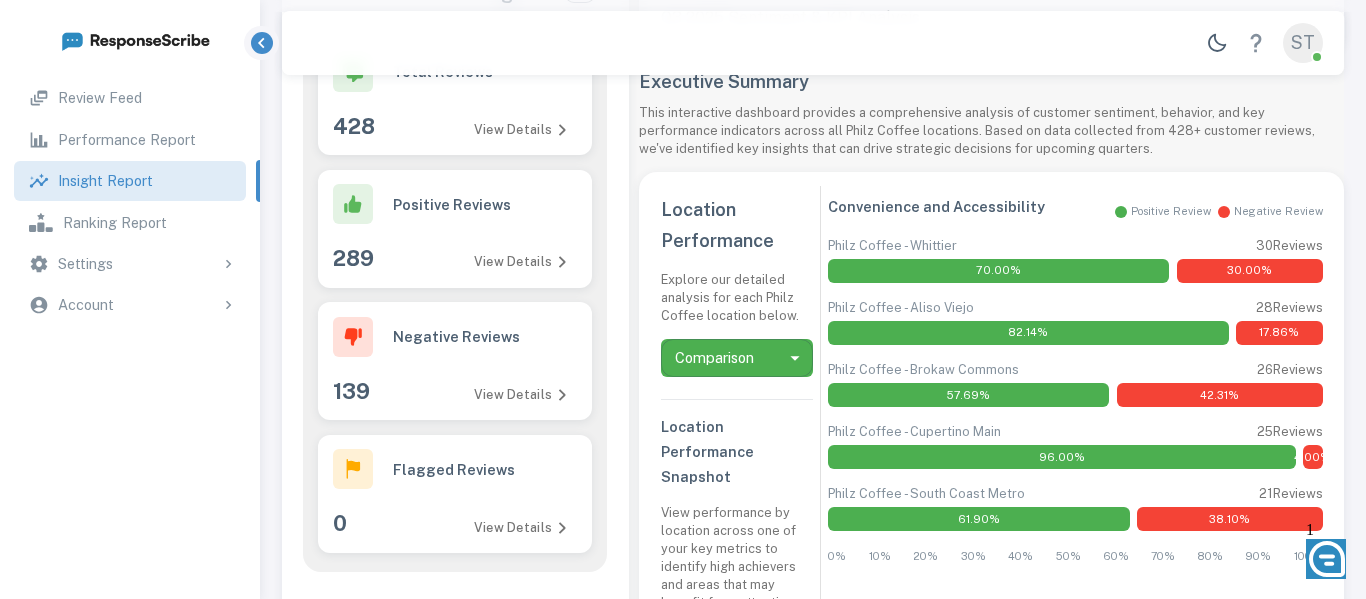click on "**********" at bounding box center (683, 728) 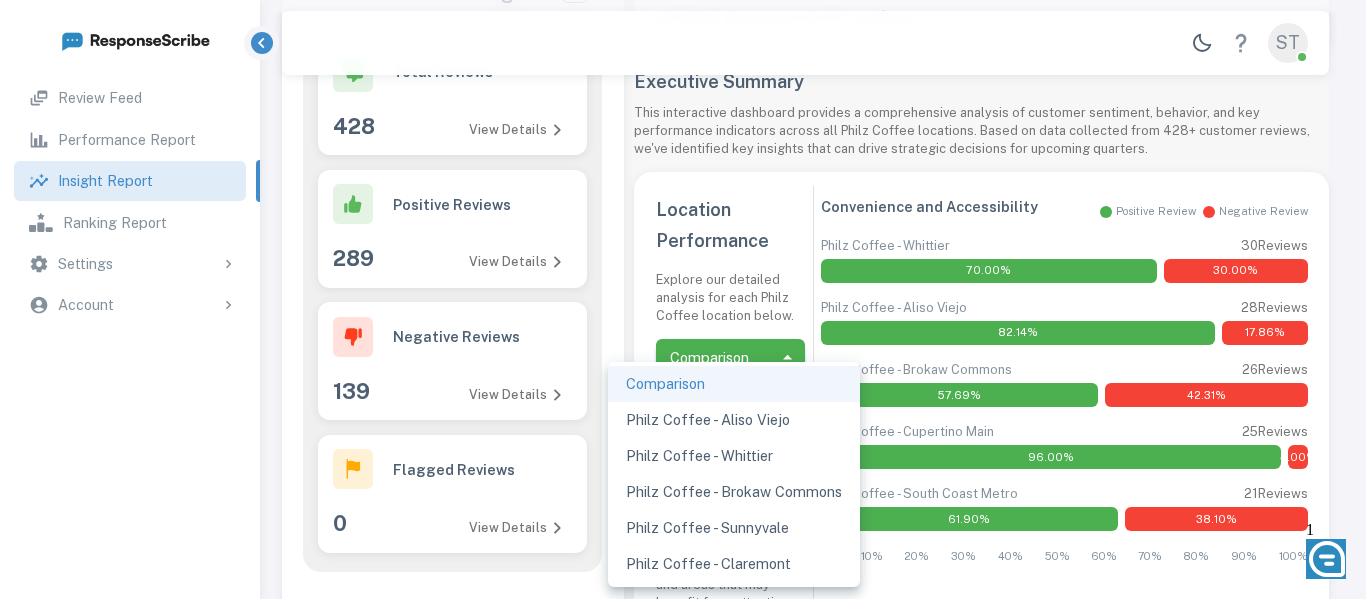 type 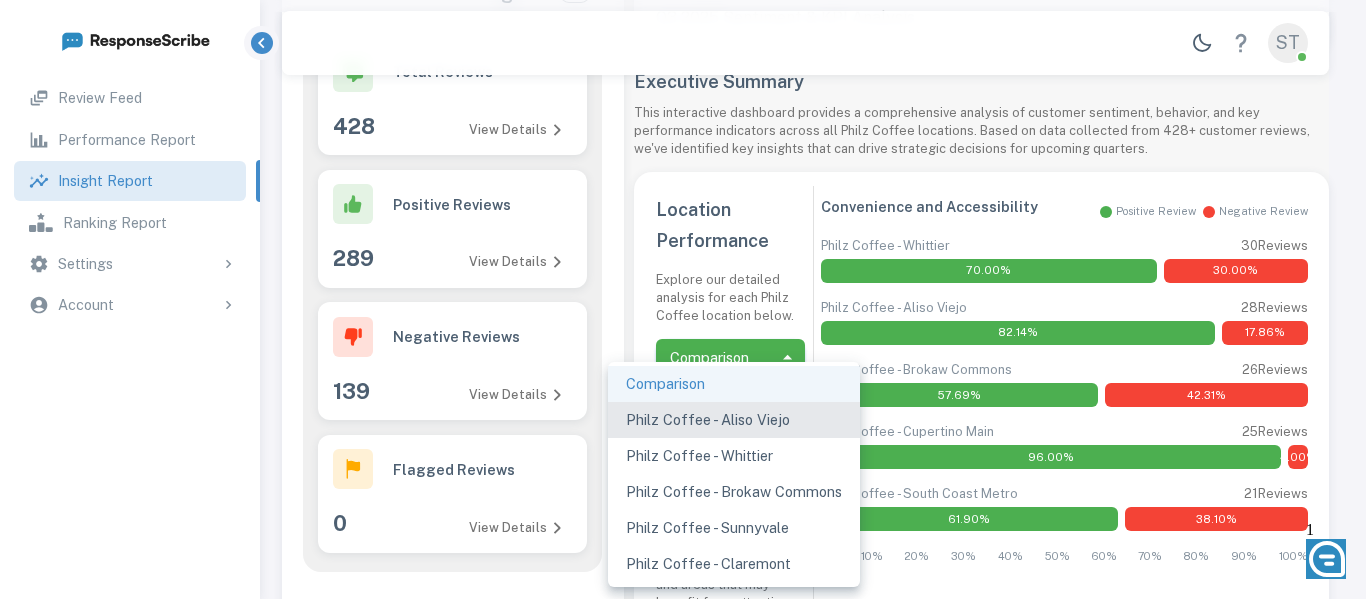 type 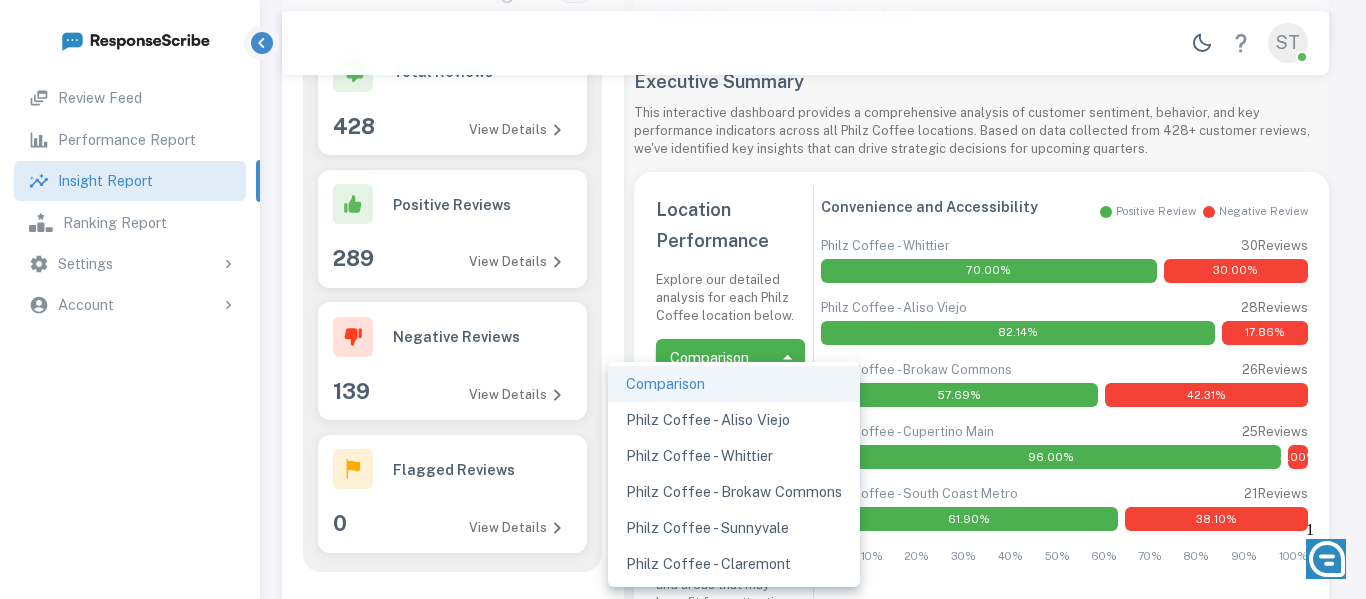 click at bounding box center [683, 299] 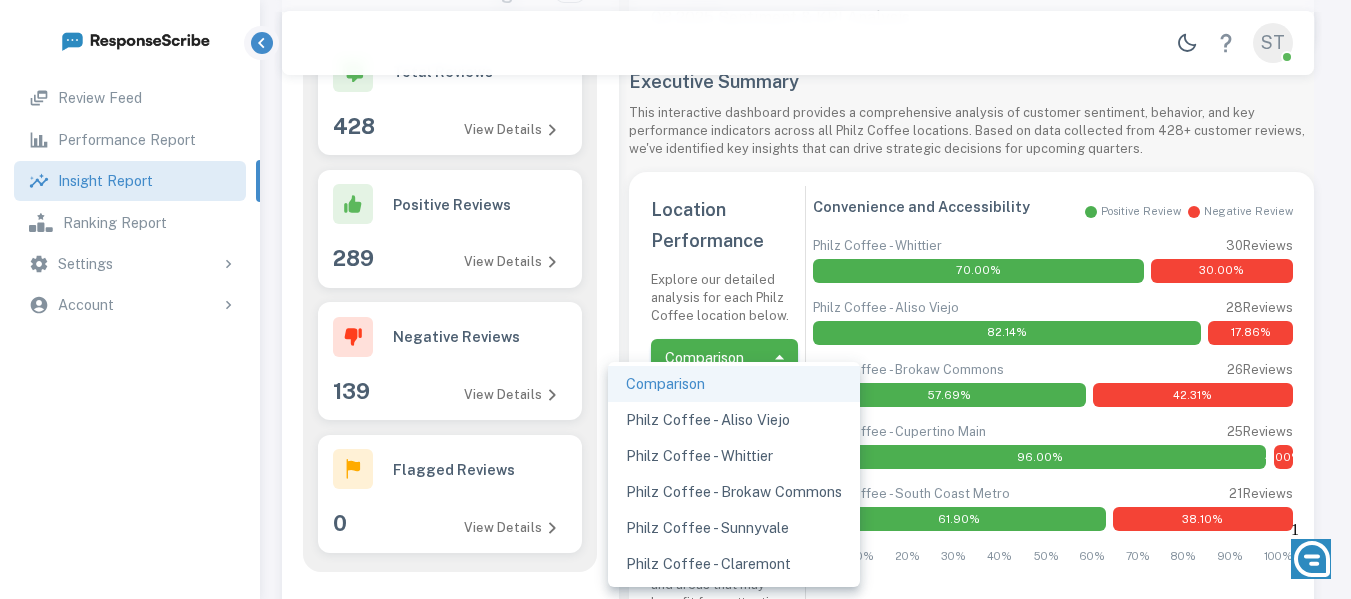 scroll, scrollTop: 16, scrollLeft: 16, axis: both 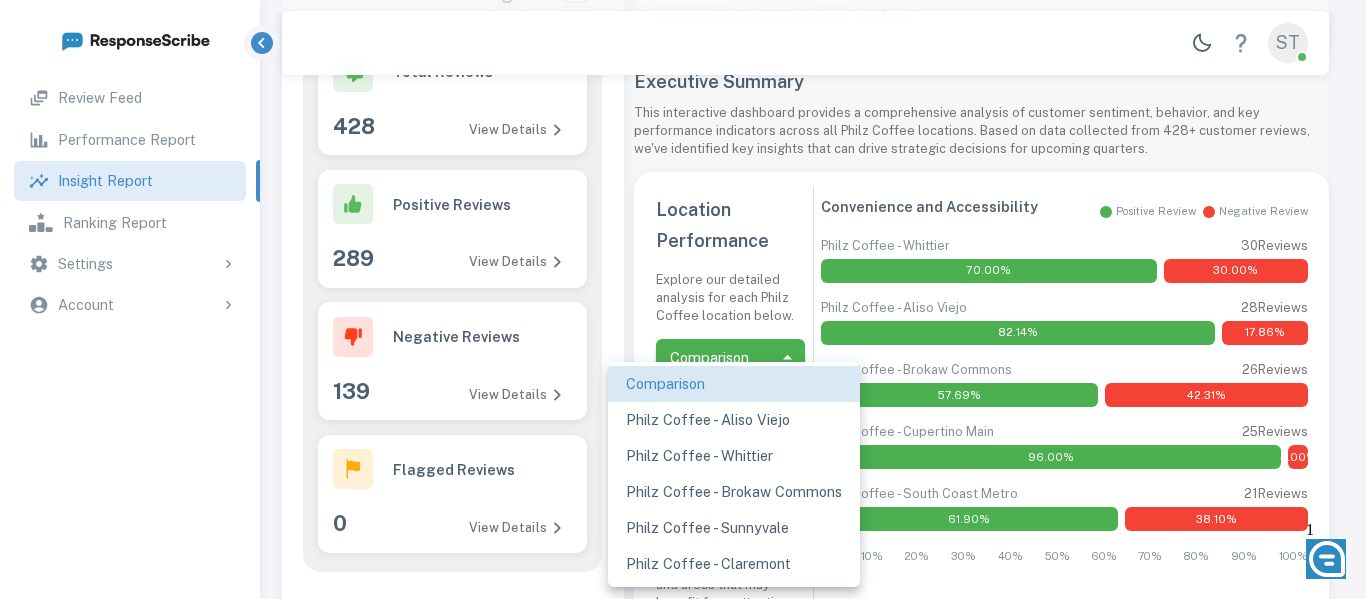type 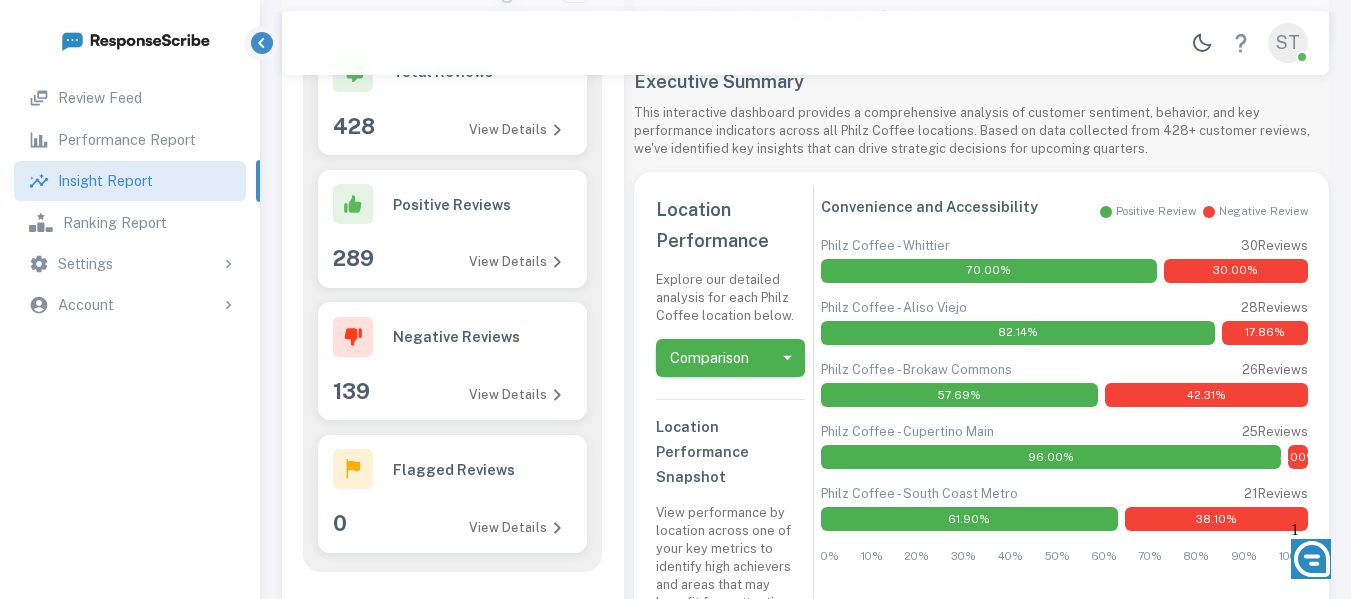 scroll, scrollTop: 16, scrollLeft: 16, axis: both 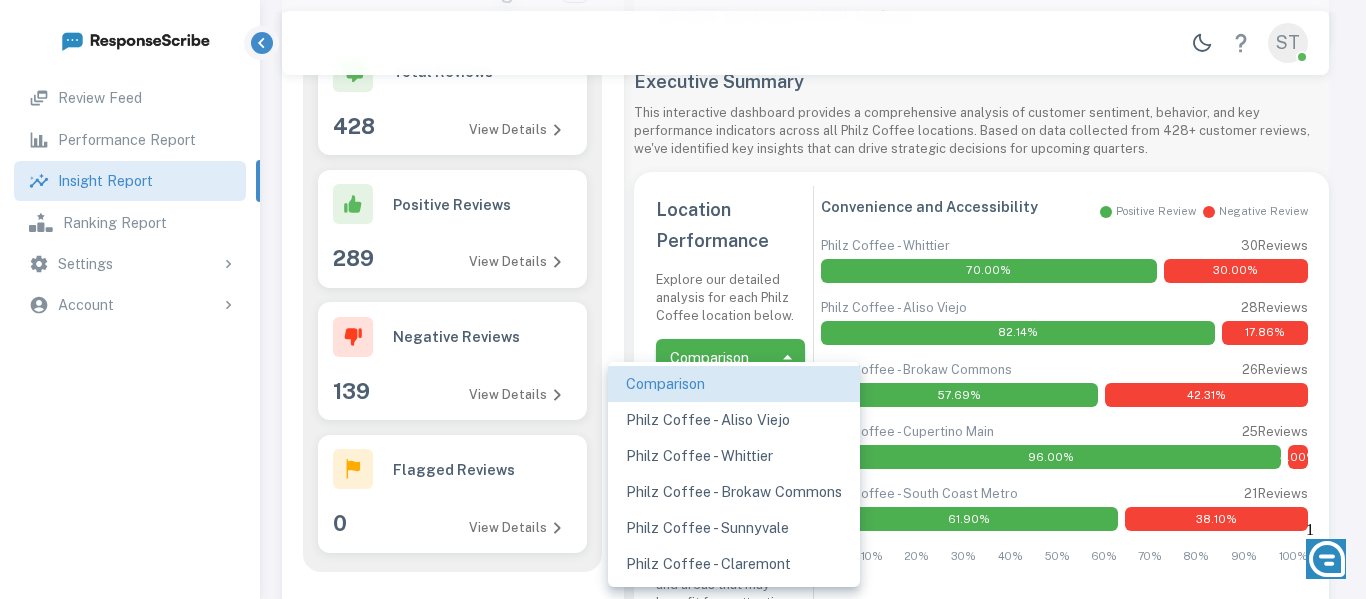 type 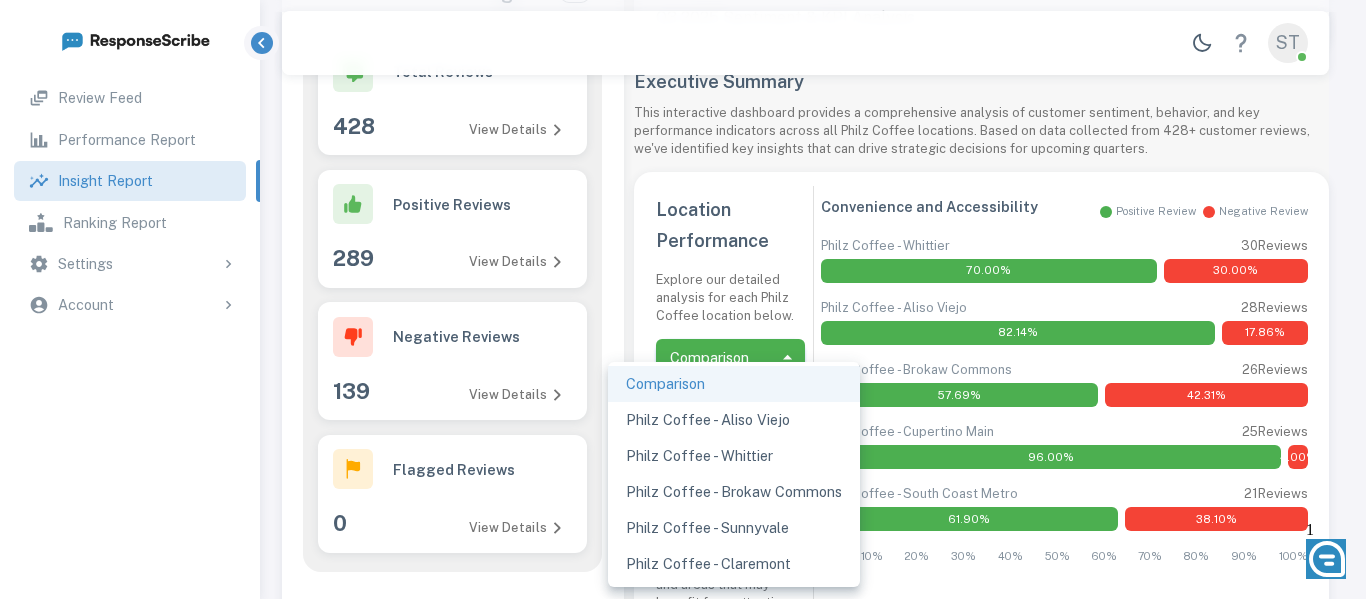 click at bounding box center [683, 299] 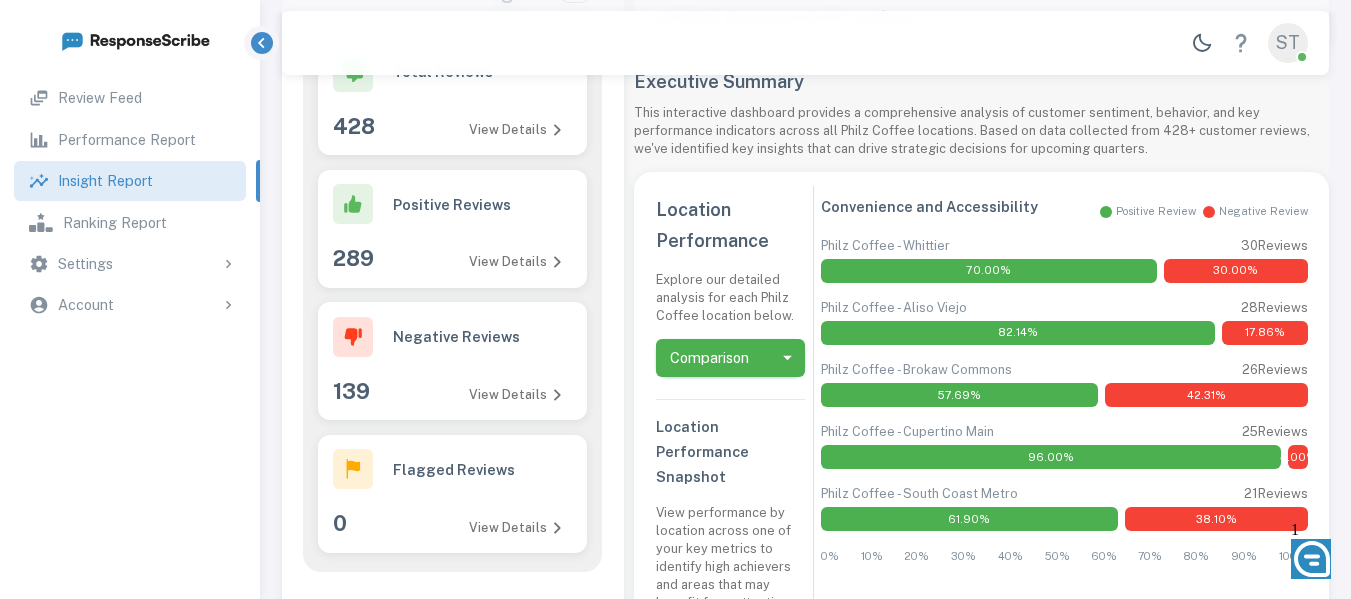scroll, scrollTop: 16, scrollLeft: 16, axis: both 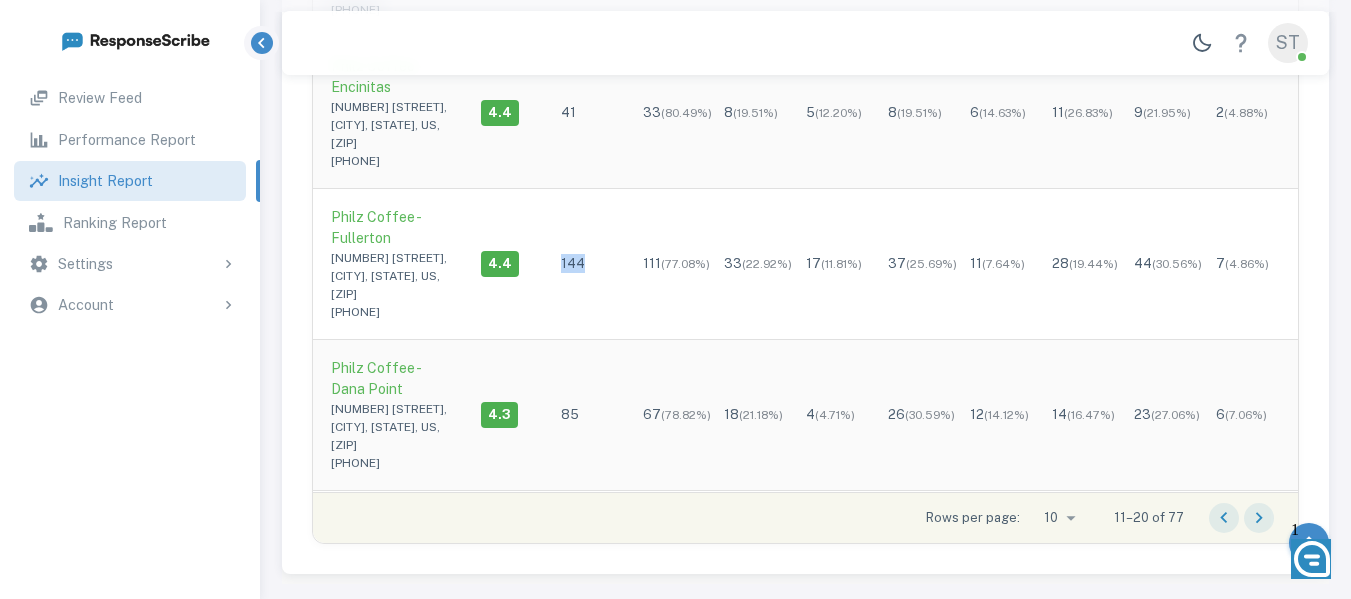 drag, startPoint x: 585, startPoint y: 278, endPoint x: 559, endPoint y: 282, distance: 26.305893 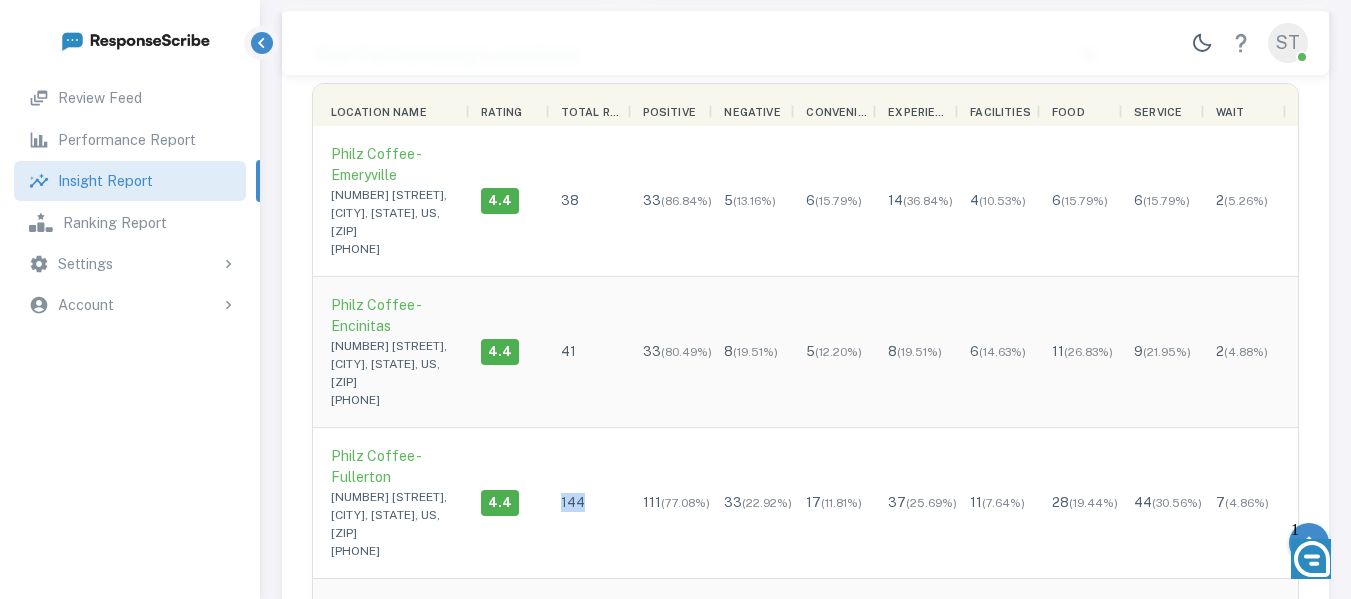 scroll, scrollTop: 824, scrollLeft: 0, axis: vertical 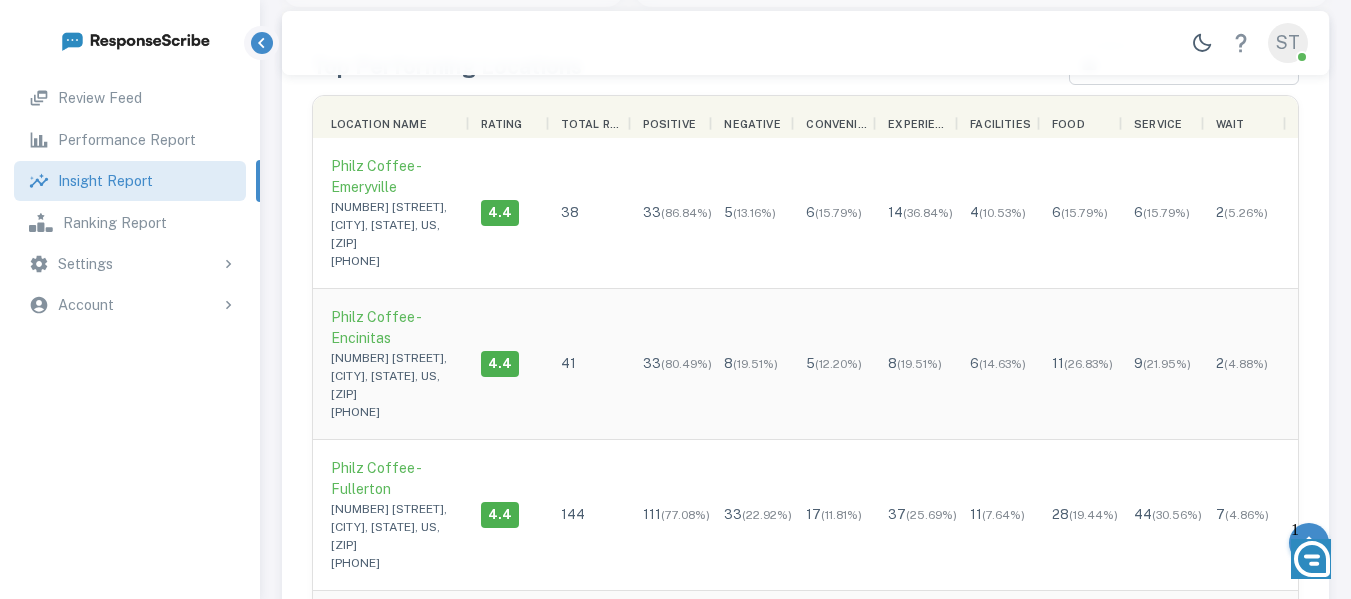 click on "33  (80.49%)" at bounding box center [669, 364] 